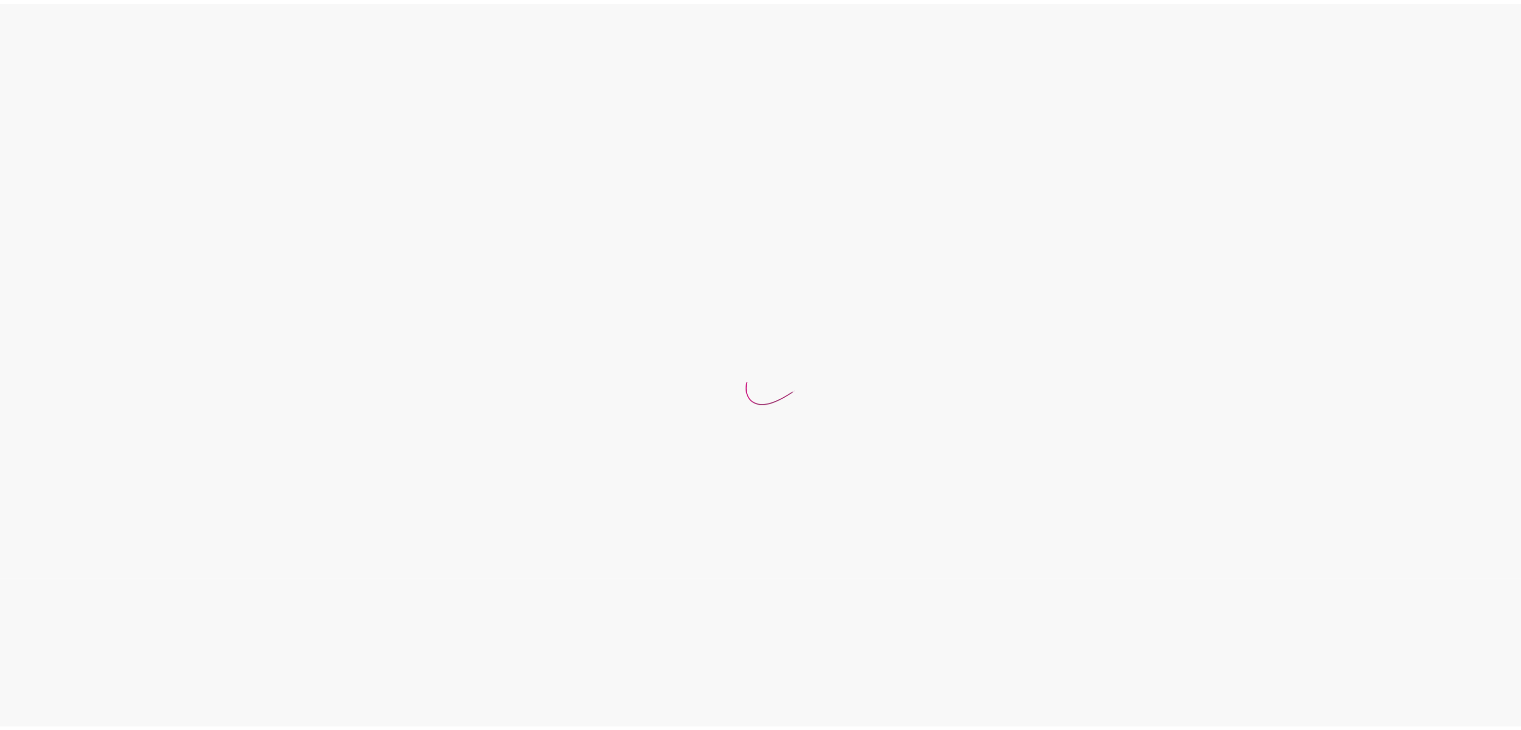 scroll, scrollTop: 0, scrollLeft: 0, axis: both 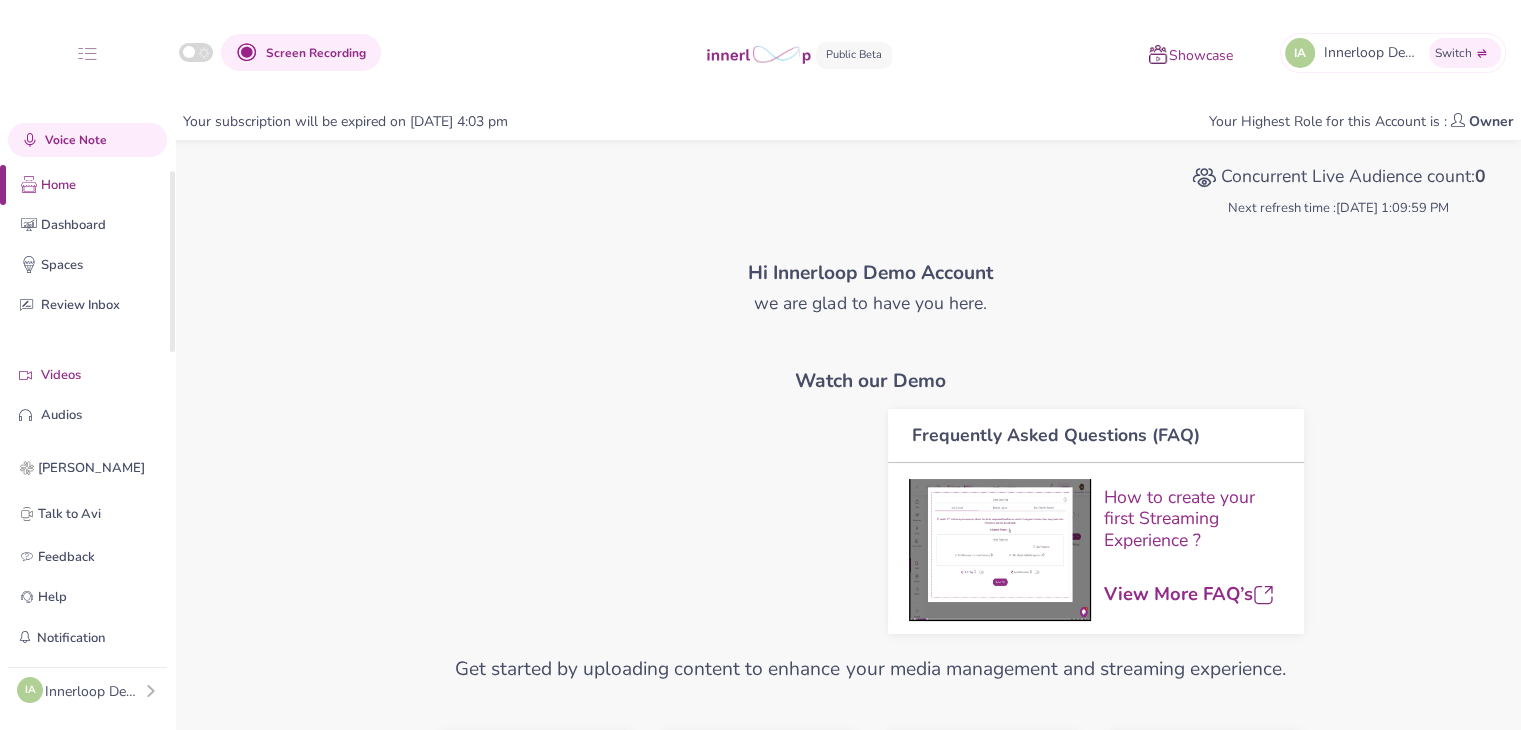 drag, startPoint x: 73, startPoint y: 372, endPoint x: 128, endPoint y: 335, distance: 66.287254 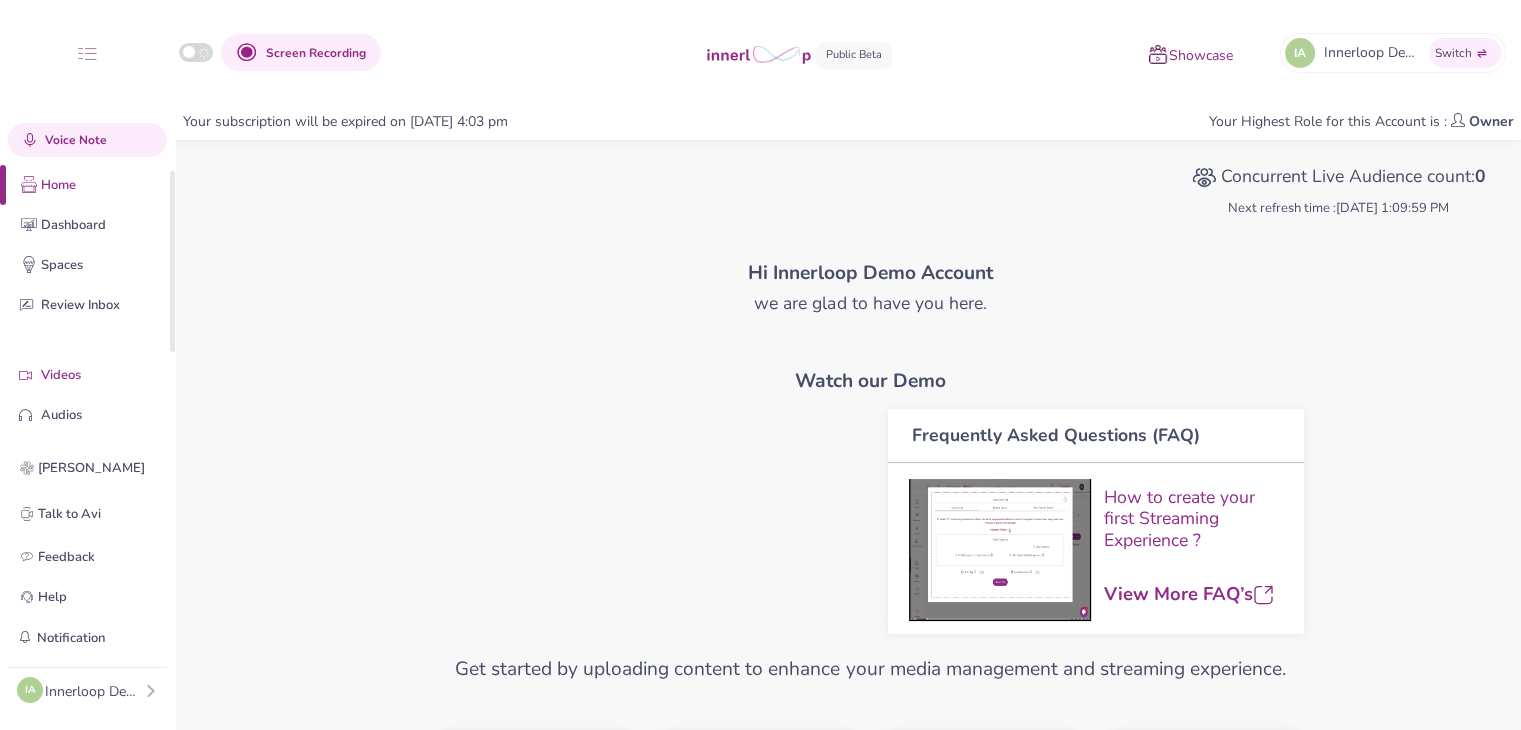 click on "Videos" at bounding box center [103, 375] 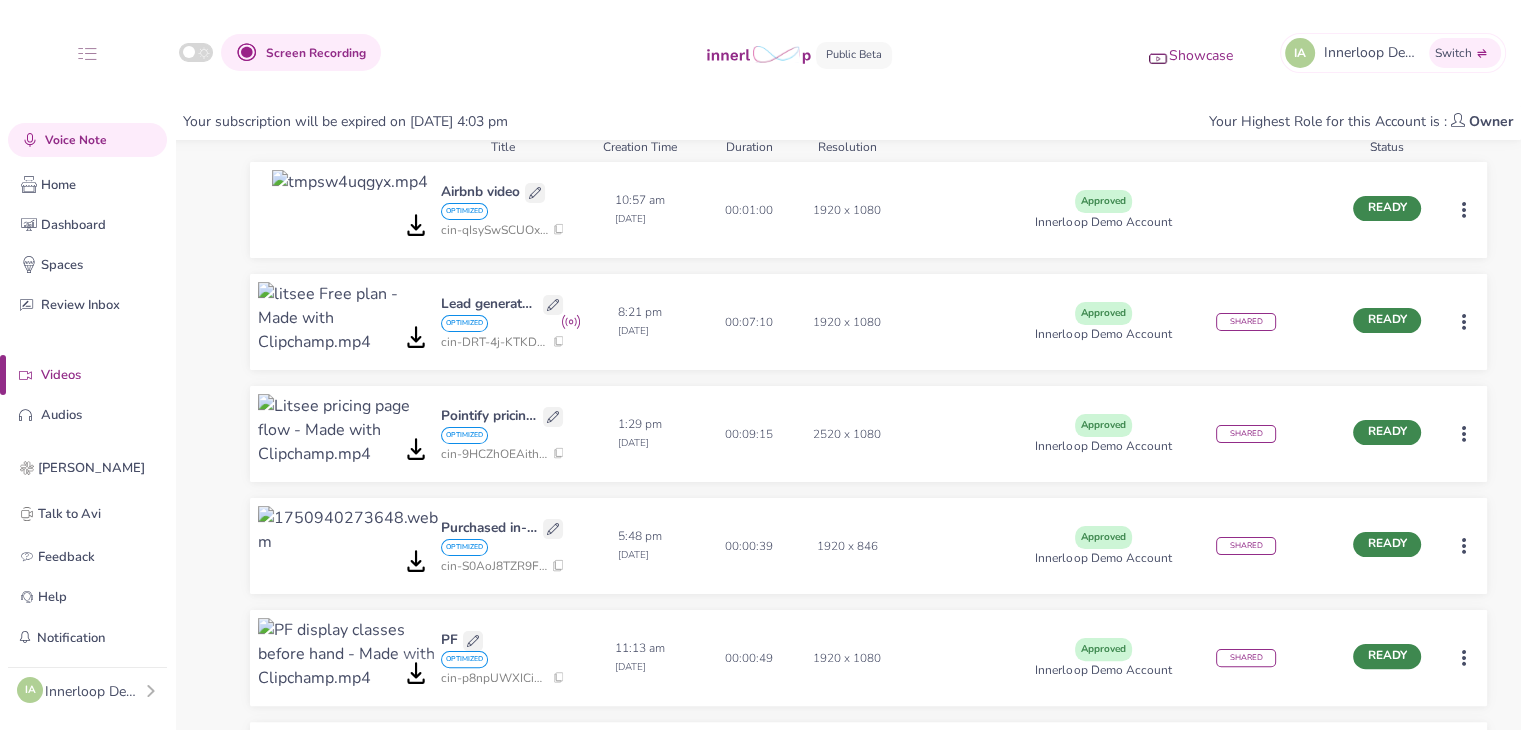 scroll, scrollTop: 300, scrollLeft: 0, axis: vertical 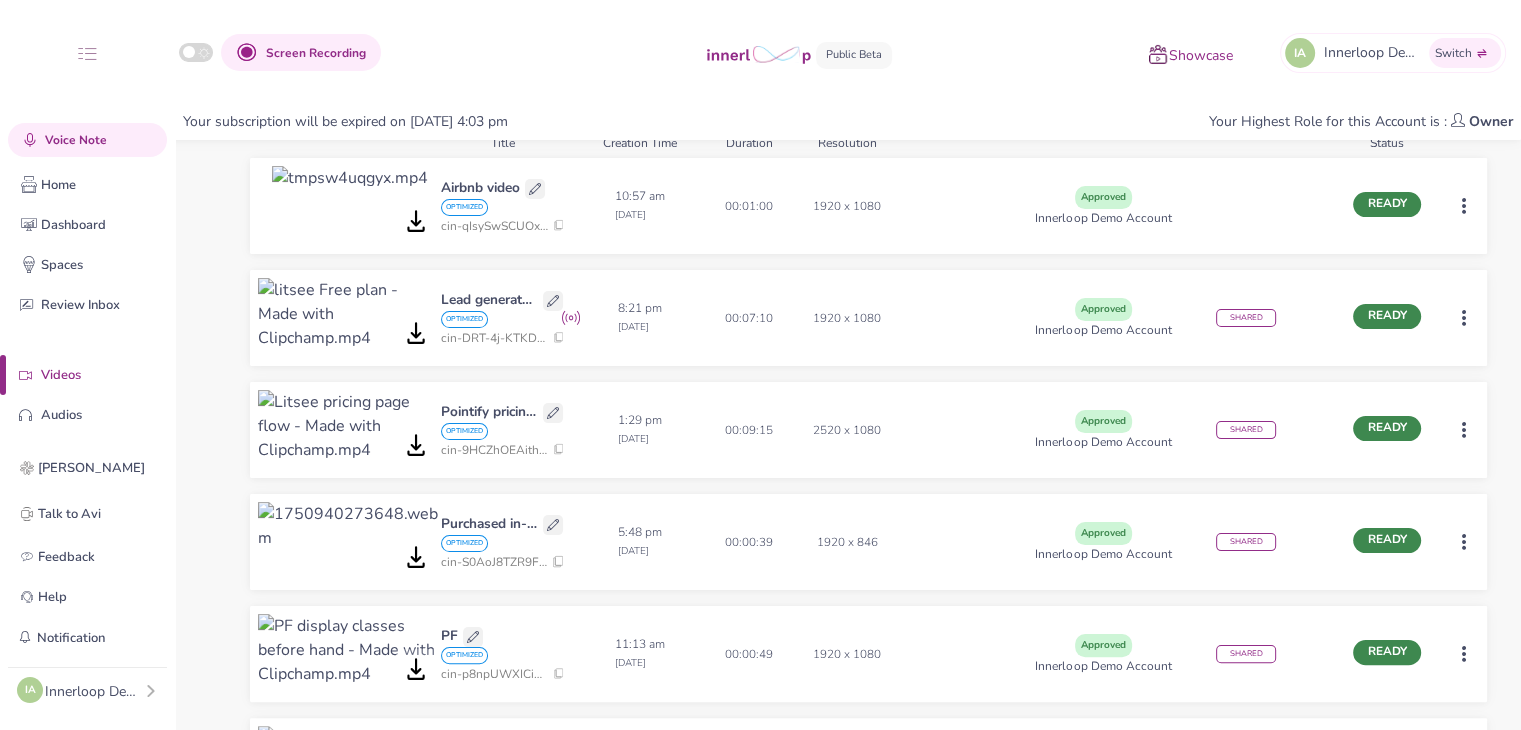 click on "Innerloop Demo Account" at bounding box center [94, 691] 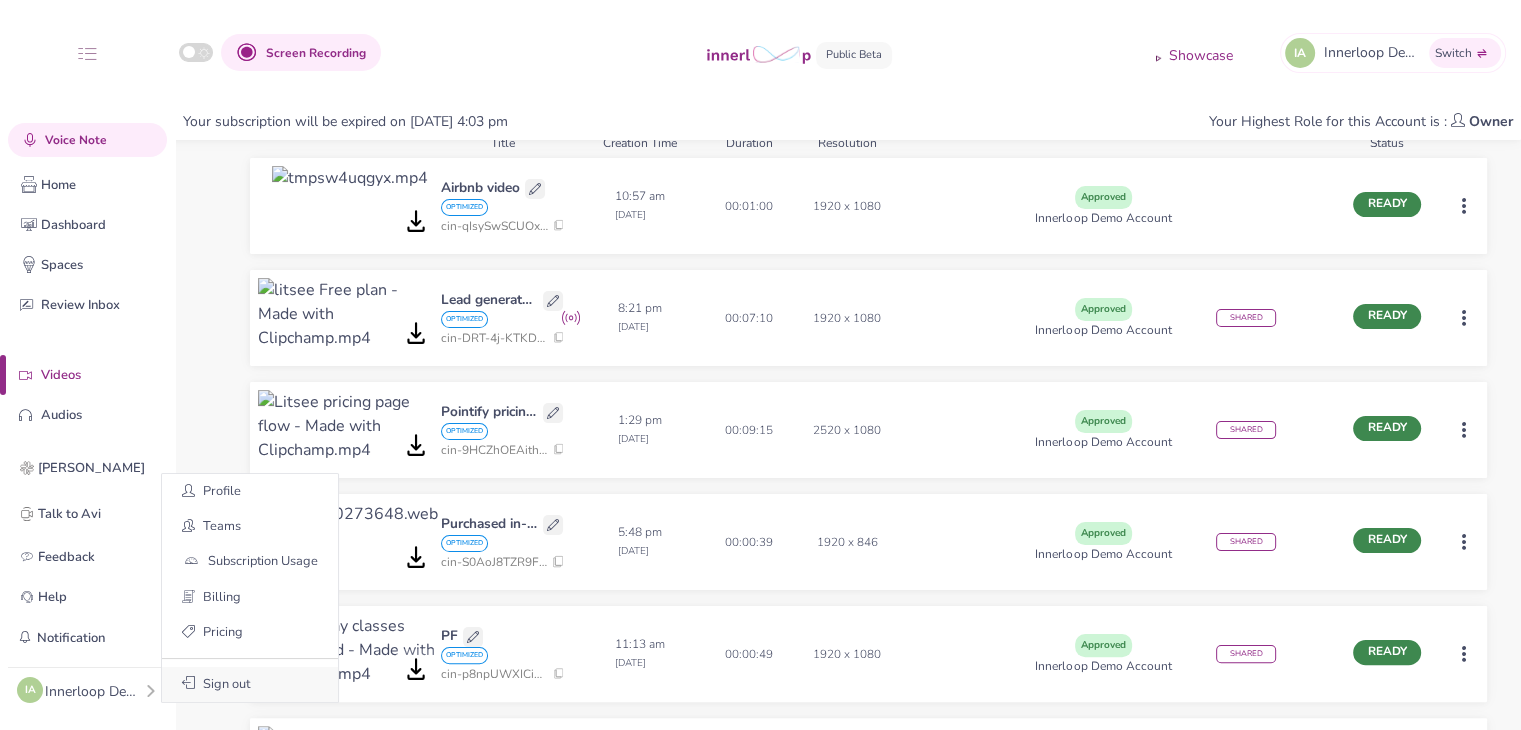 click on "Sign out" at bounding box center [250, 684] 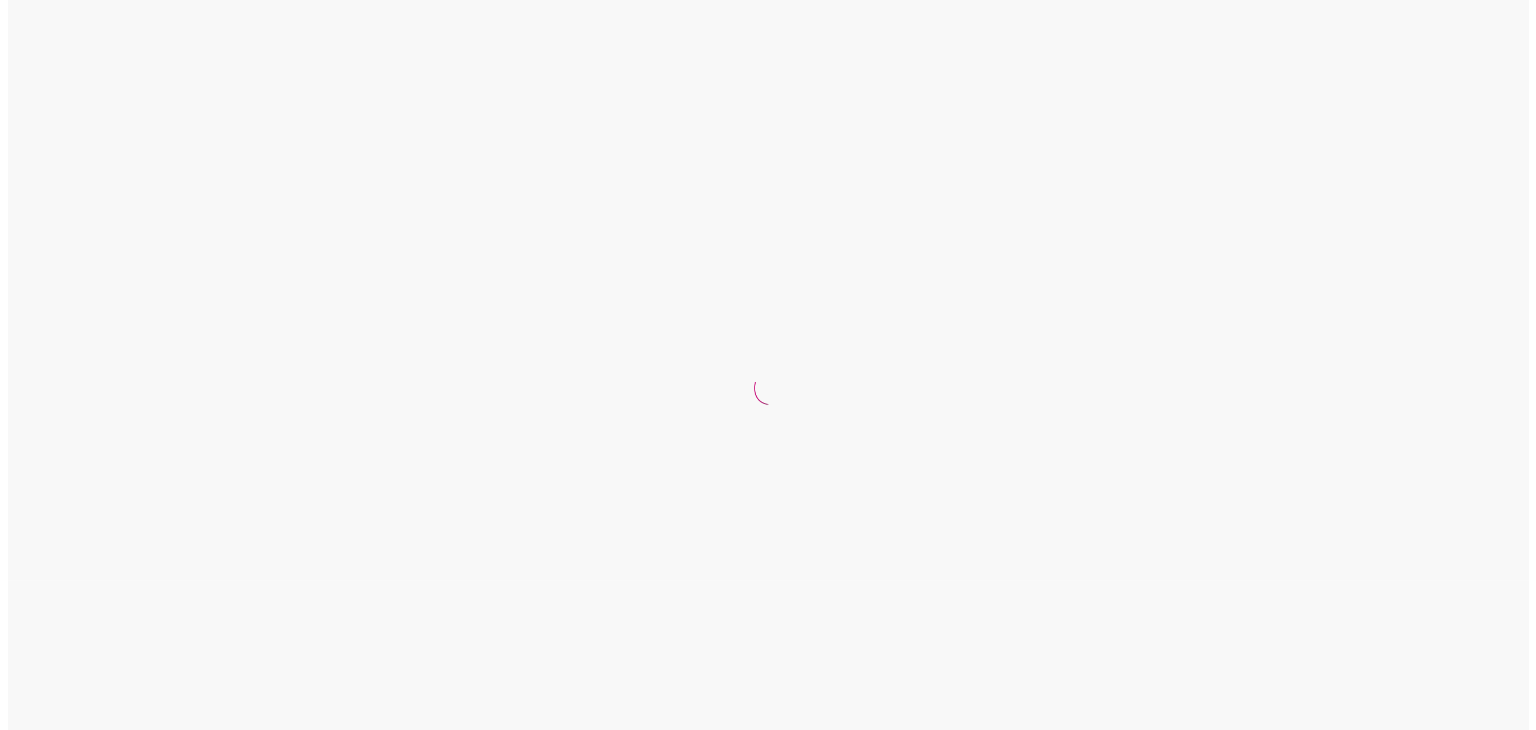 scroll, scrollTop: 0, scrollLeft: 0, axis: both 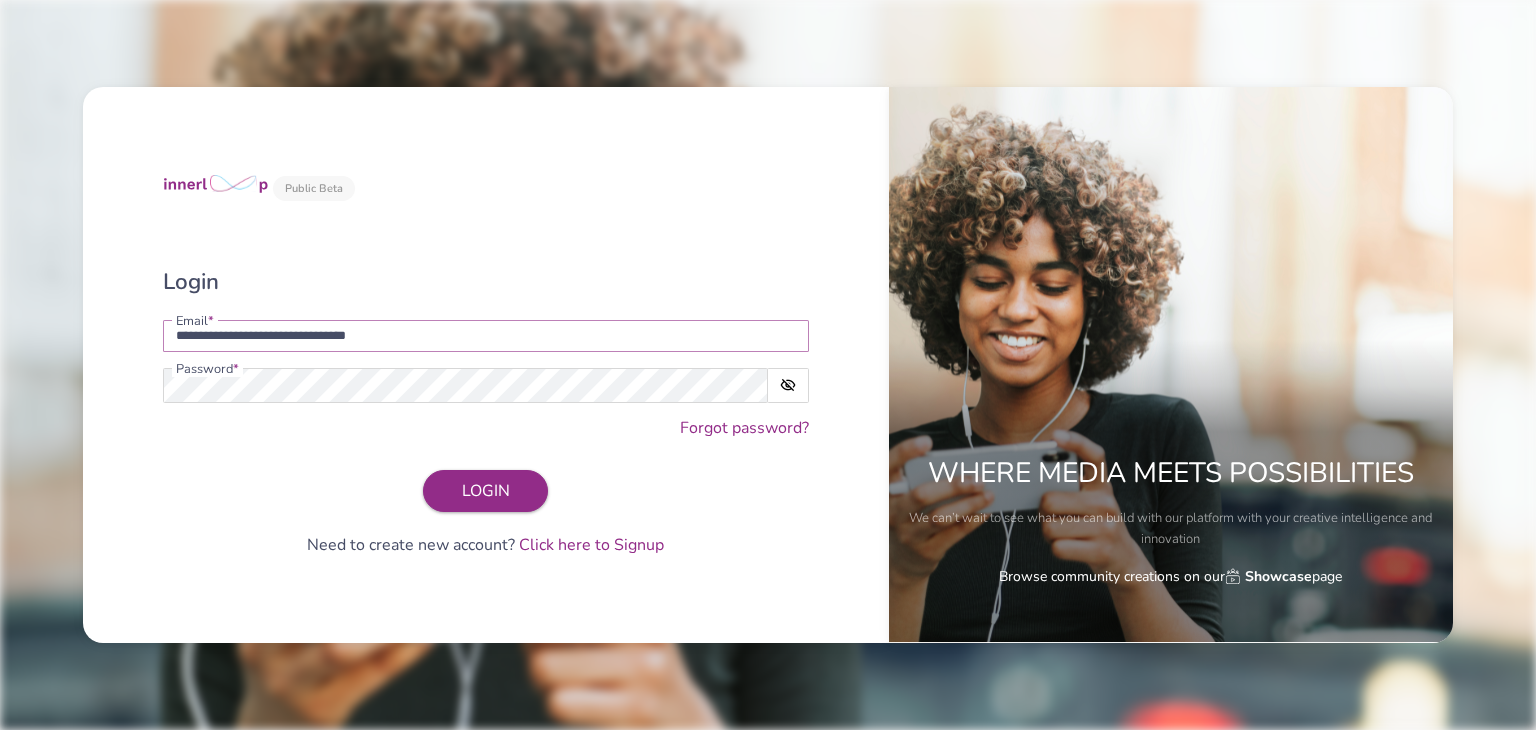drag, startPoint x: 459, startPoint y: 318, endPoint x: 459, endPoint y: 329, distance: 11 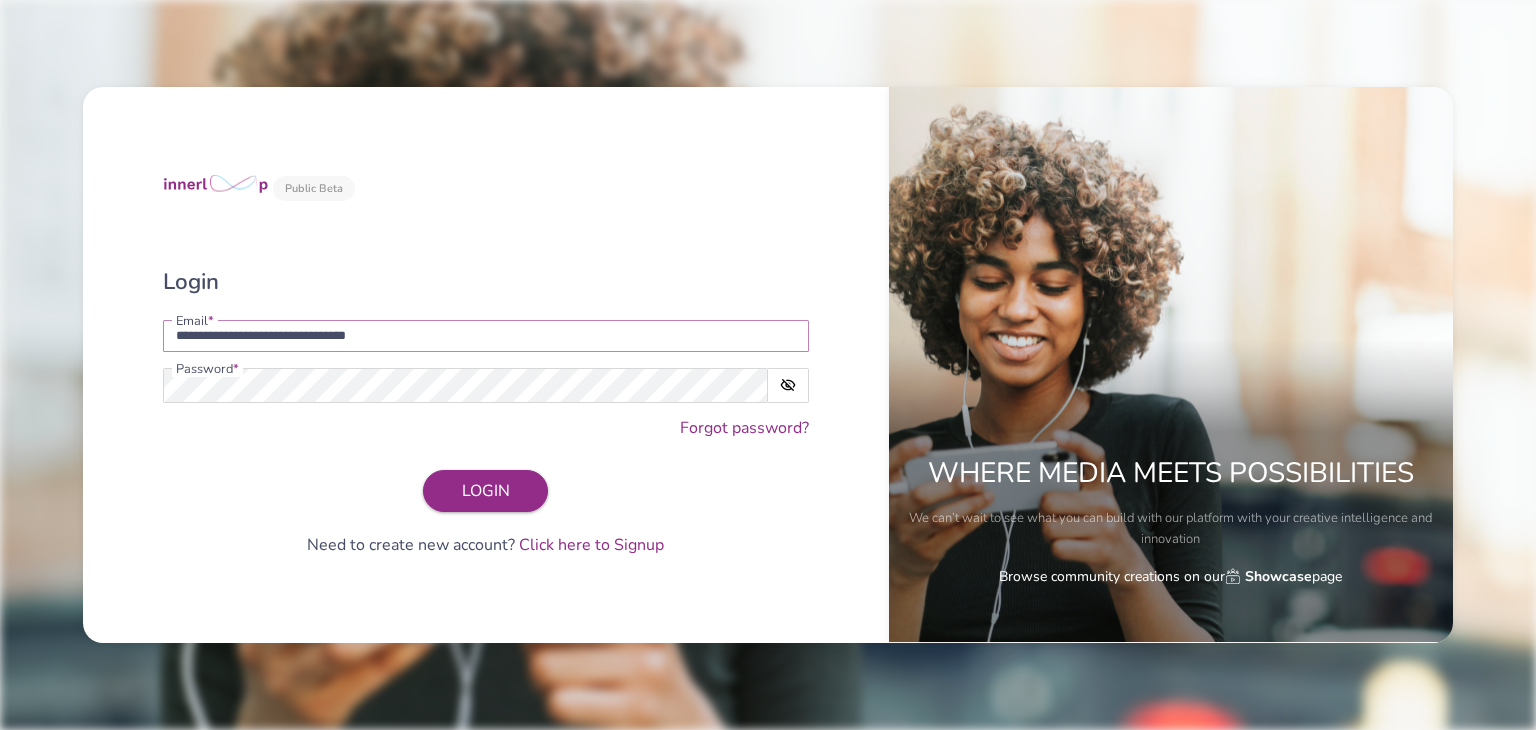 click on "**********" at bounding box center [486, 336] 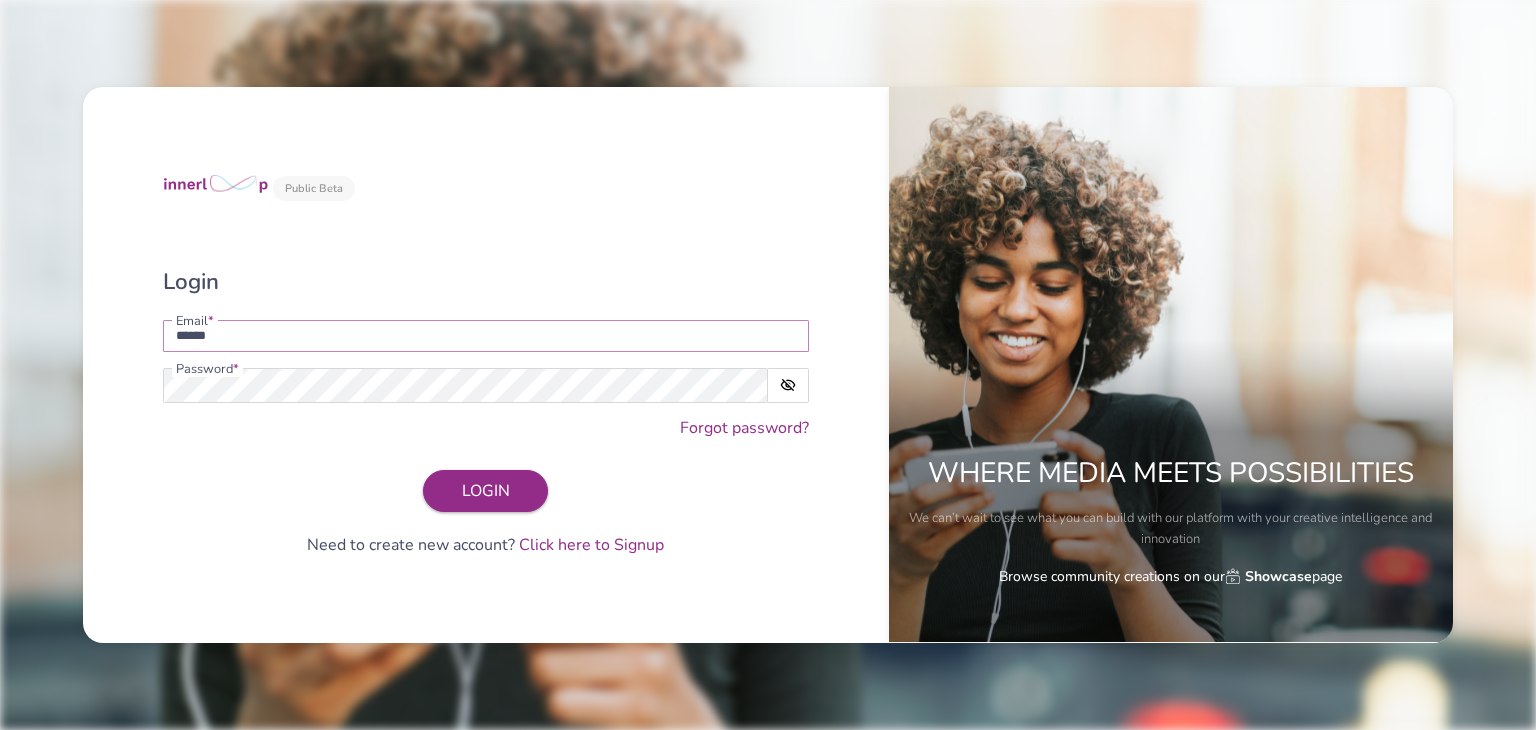 type on "**********" 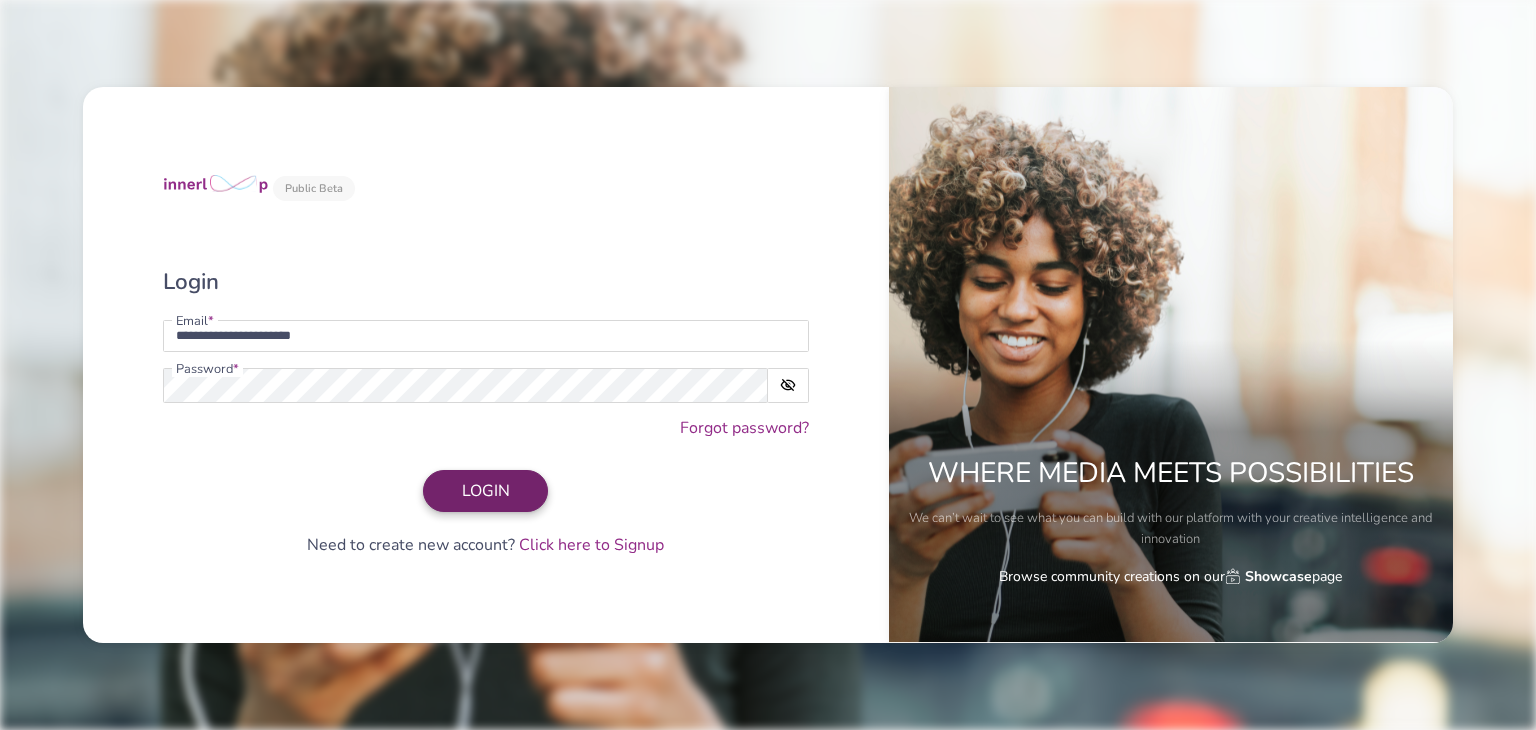 click on "LOGIN" at bounding box center [485, 491] 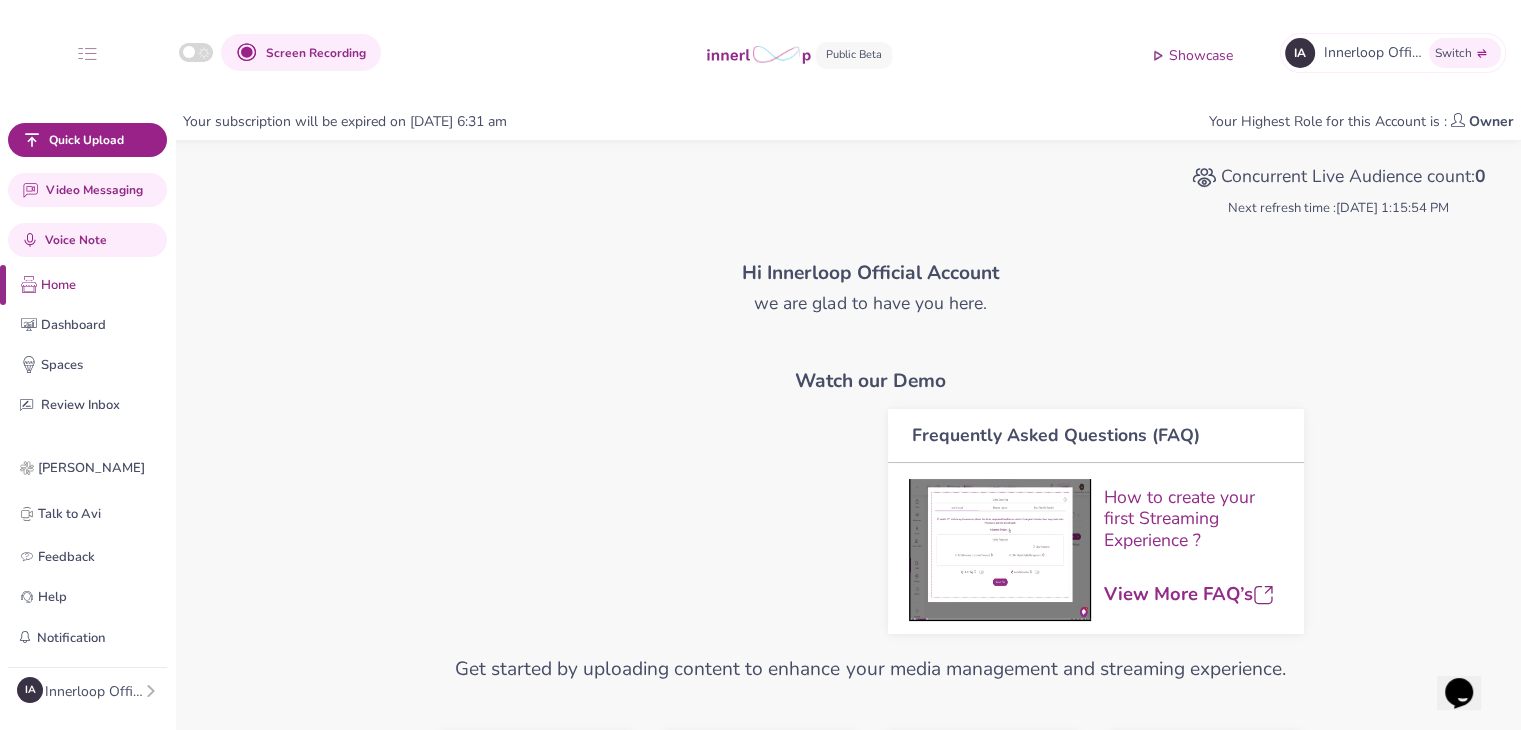 scroll, scrollTop: 0, scrollLeft: 0, axis: both 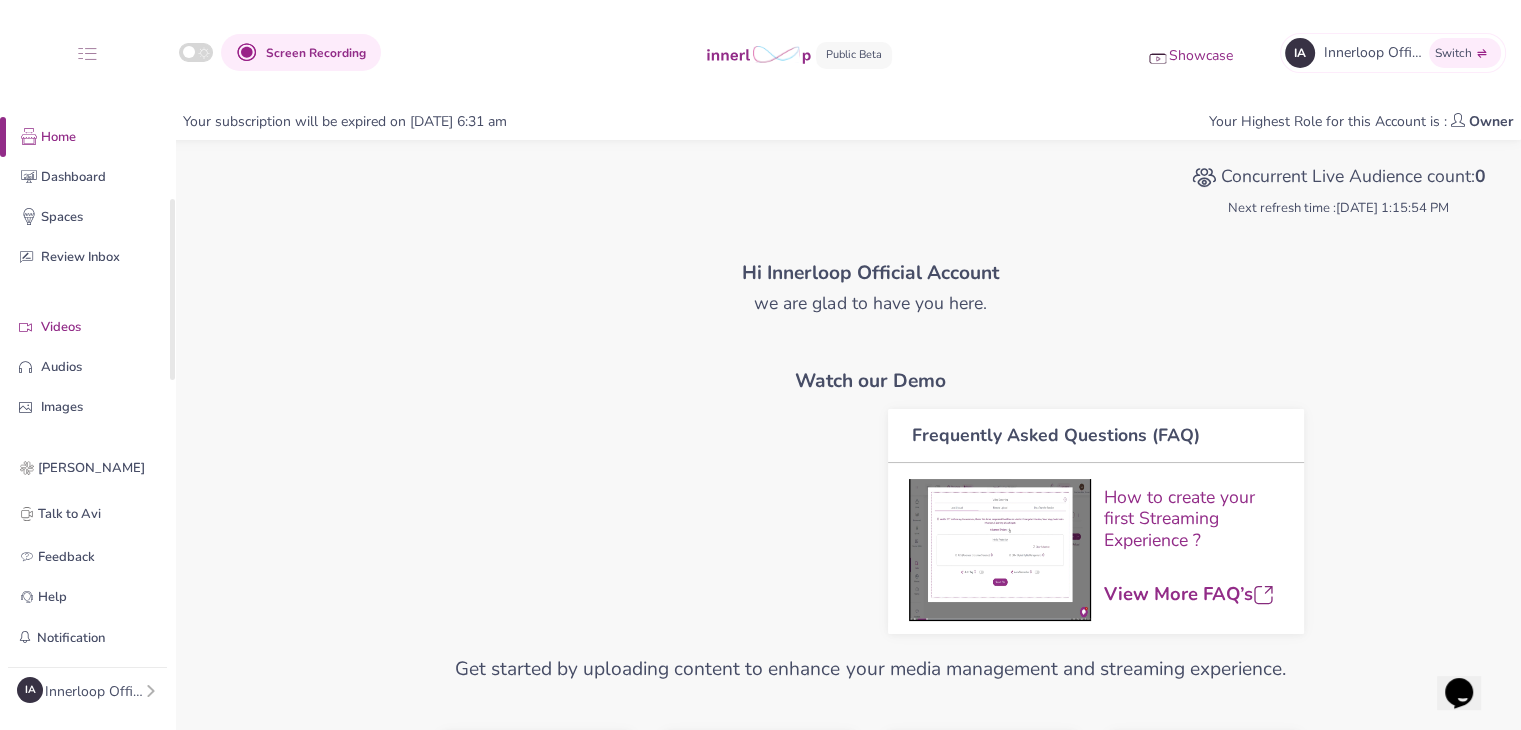 click on "Videos" at bounding box center (103, 327) 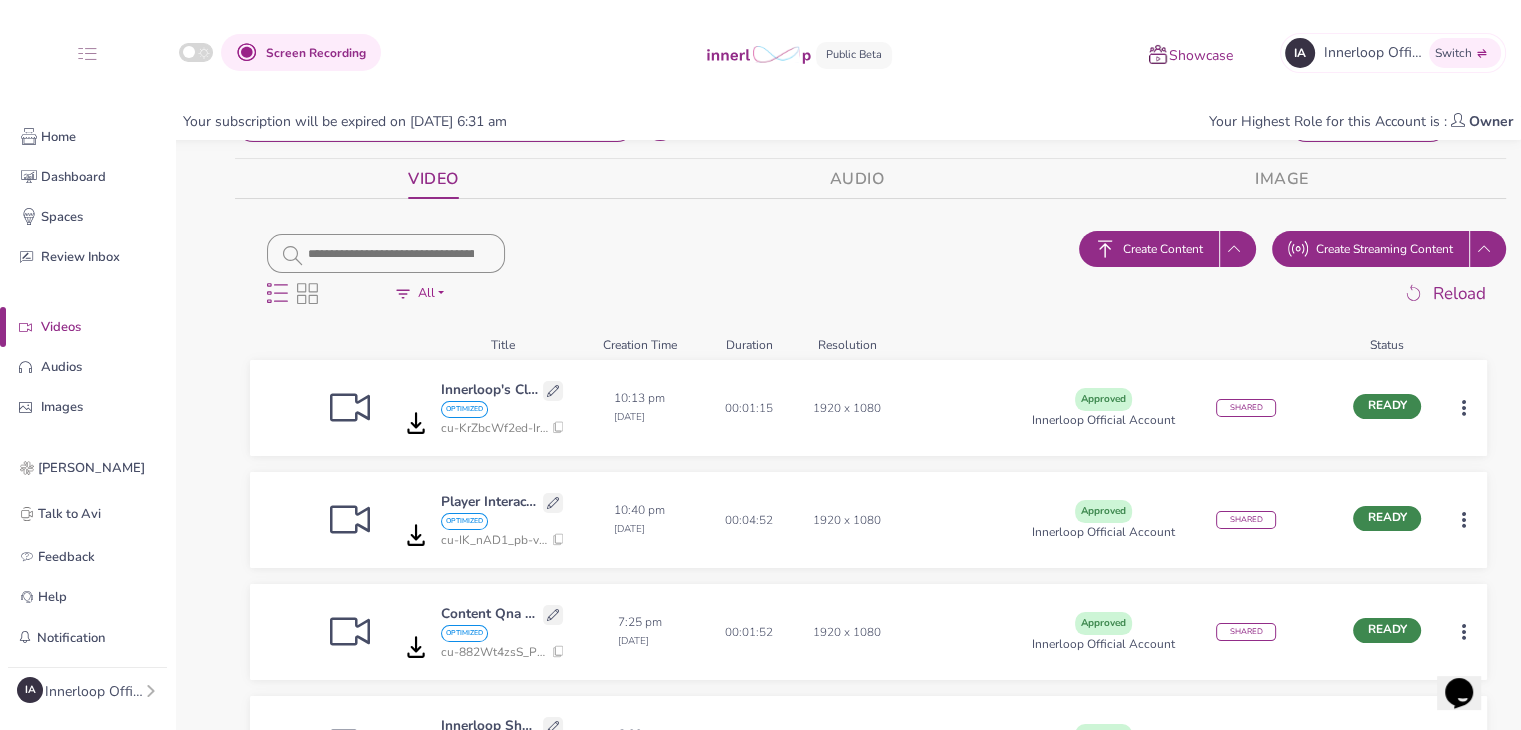 scroll, scrollTop: 100, scrollLeft: 0, axis: vertical 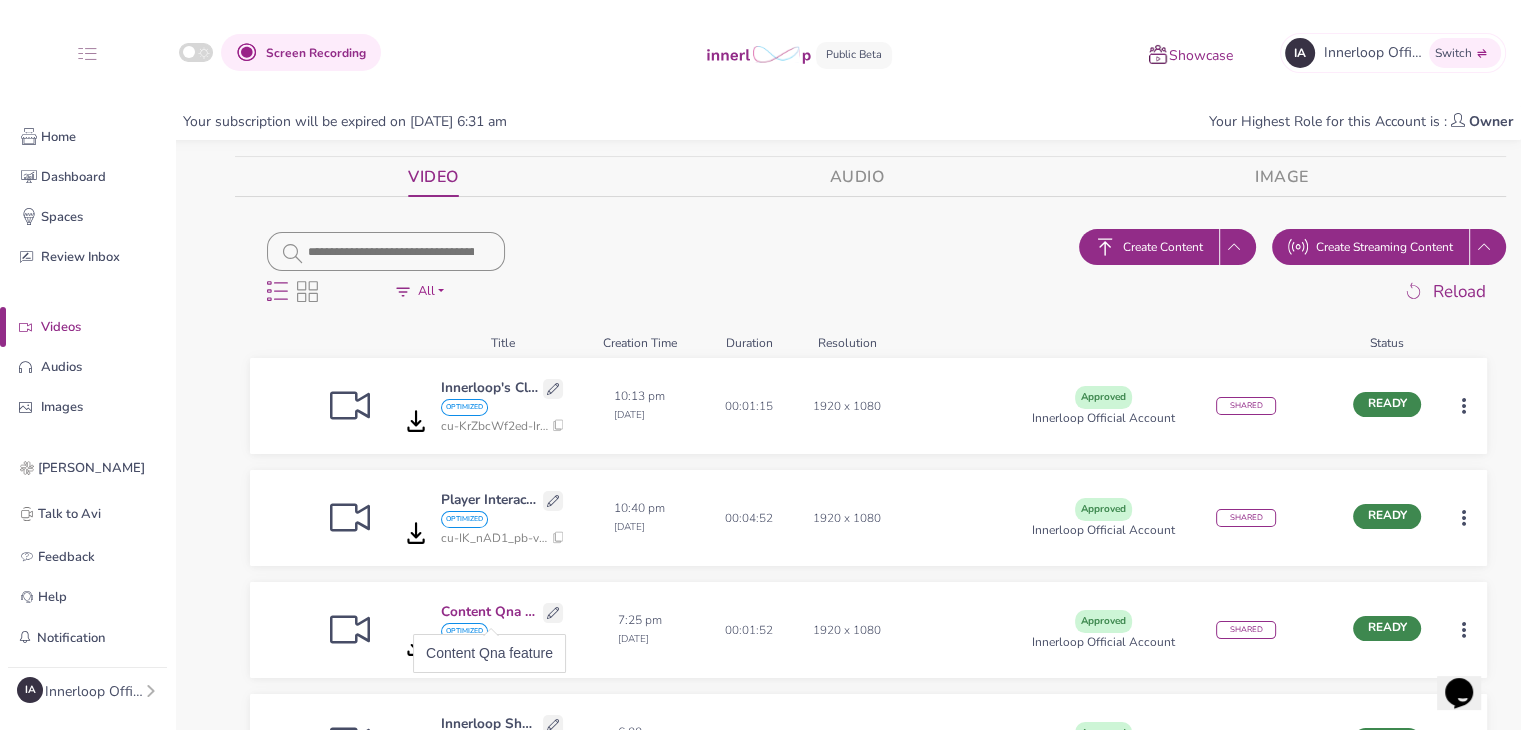 click on "Content Qna feature" at bounding box center (489, 612) 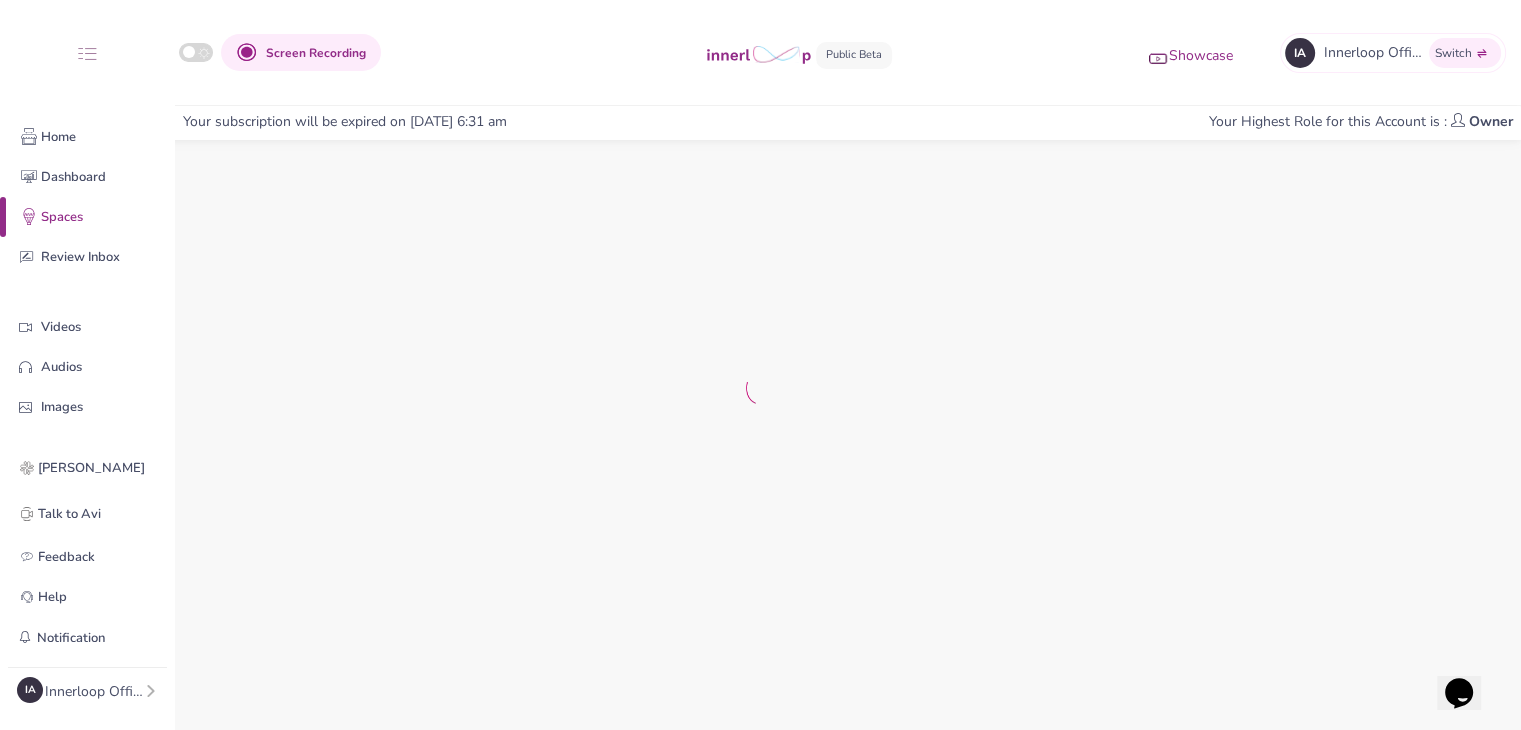 scroll, scrollTop: 0, scrollLeft: 0, axis: both 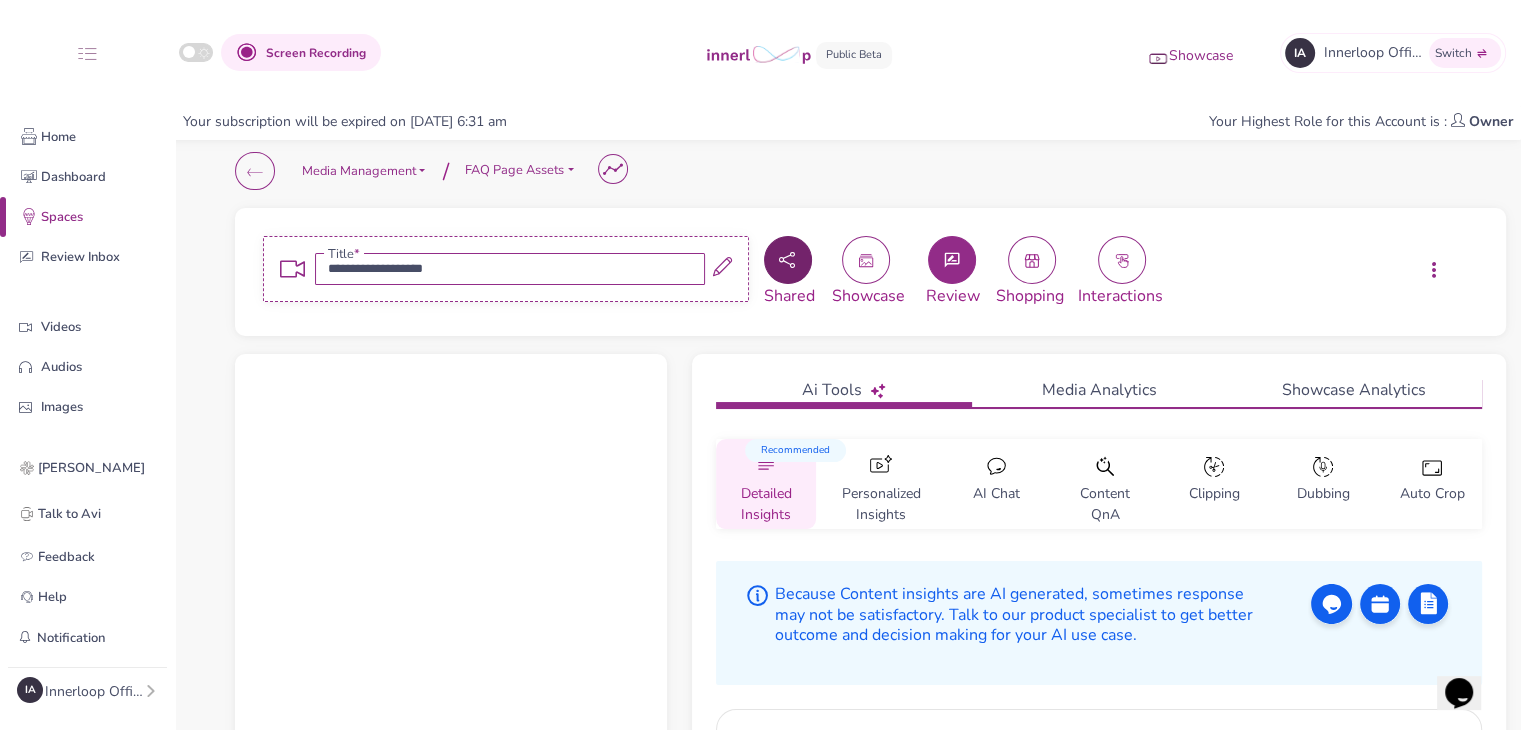 click at bounding box center (788, 260) 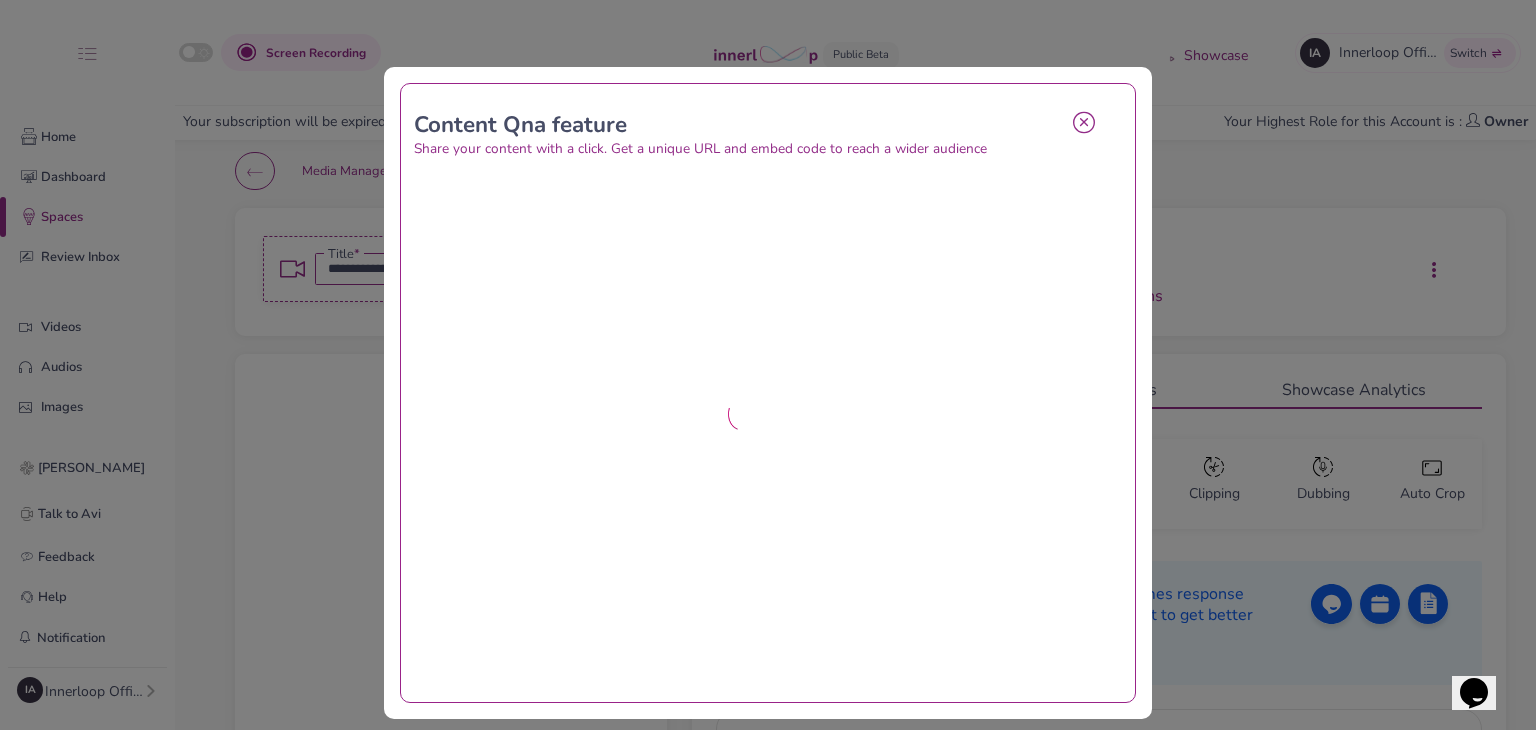 click at bounding box center (1084, 122) 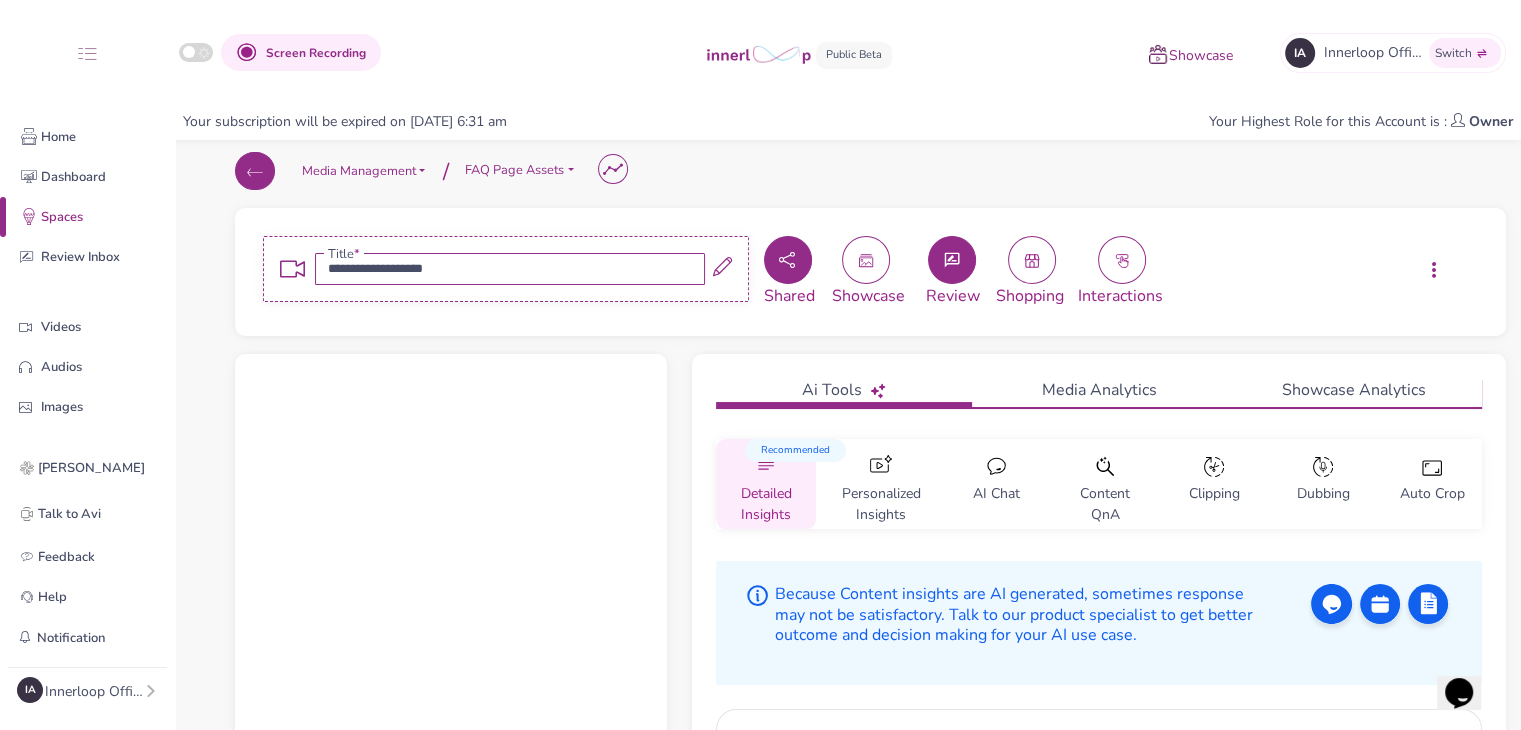 click at bounding box center (255, 173) 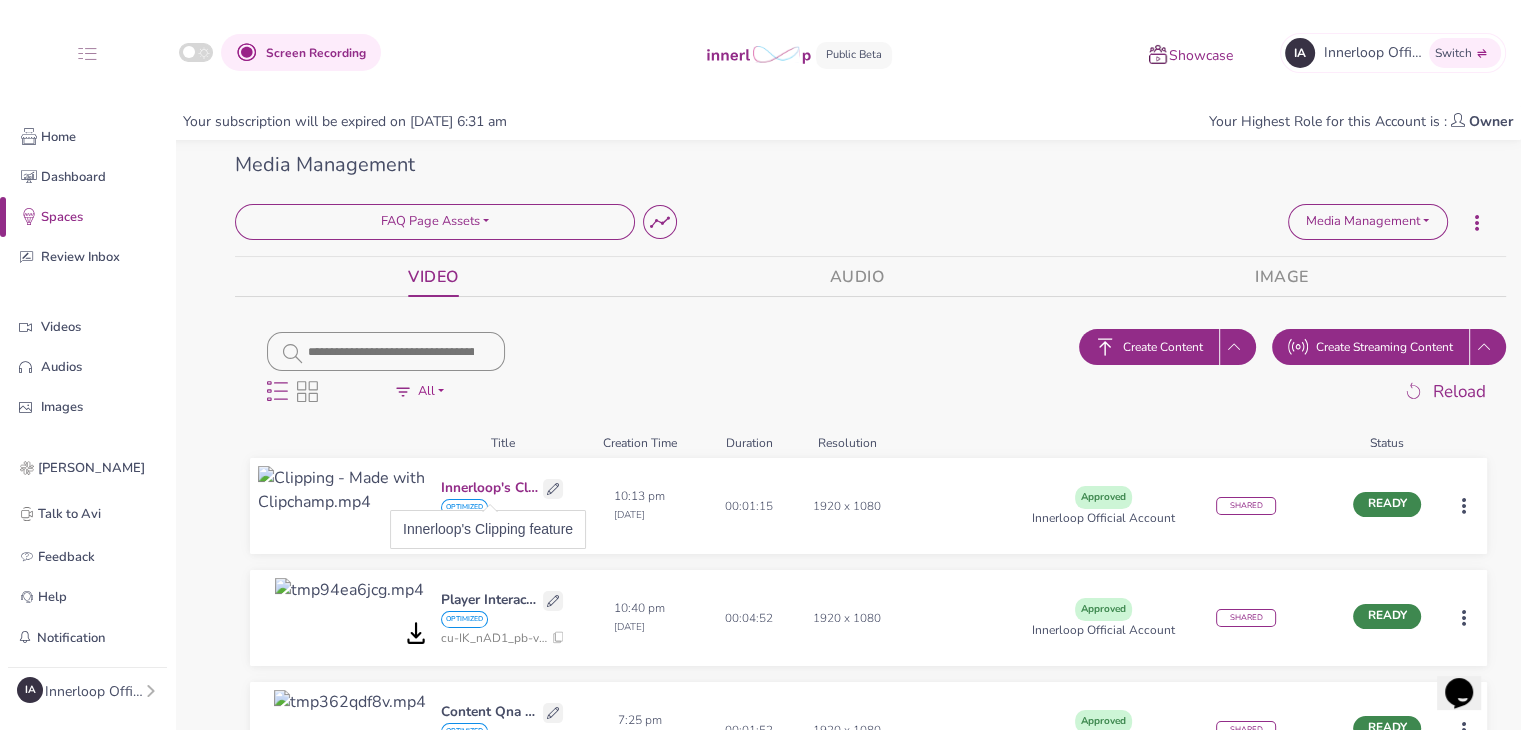 click on "Innerloop's Clipping feature" at bounding box center [489, 488] 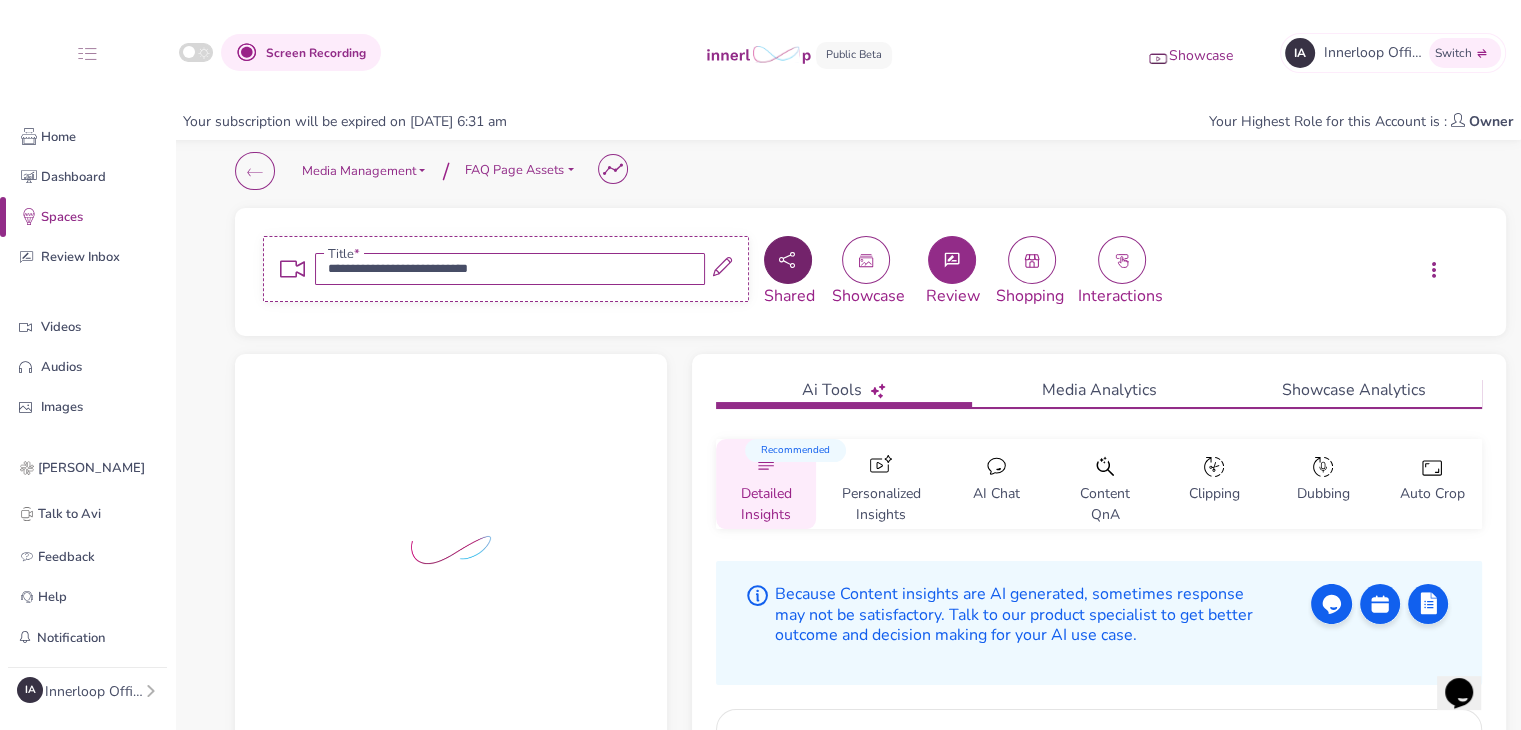 click at bounding box center [788, 260] 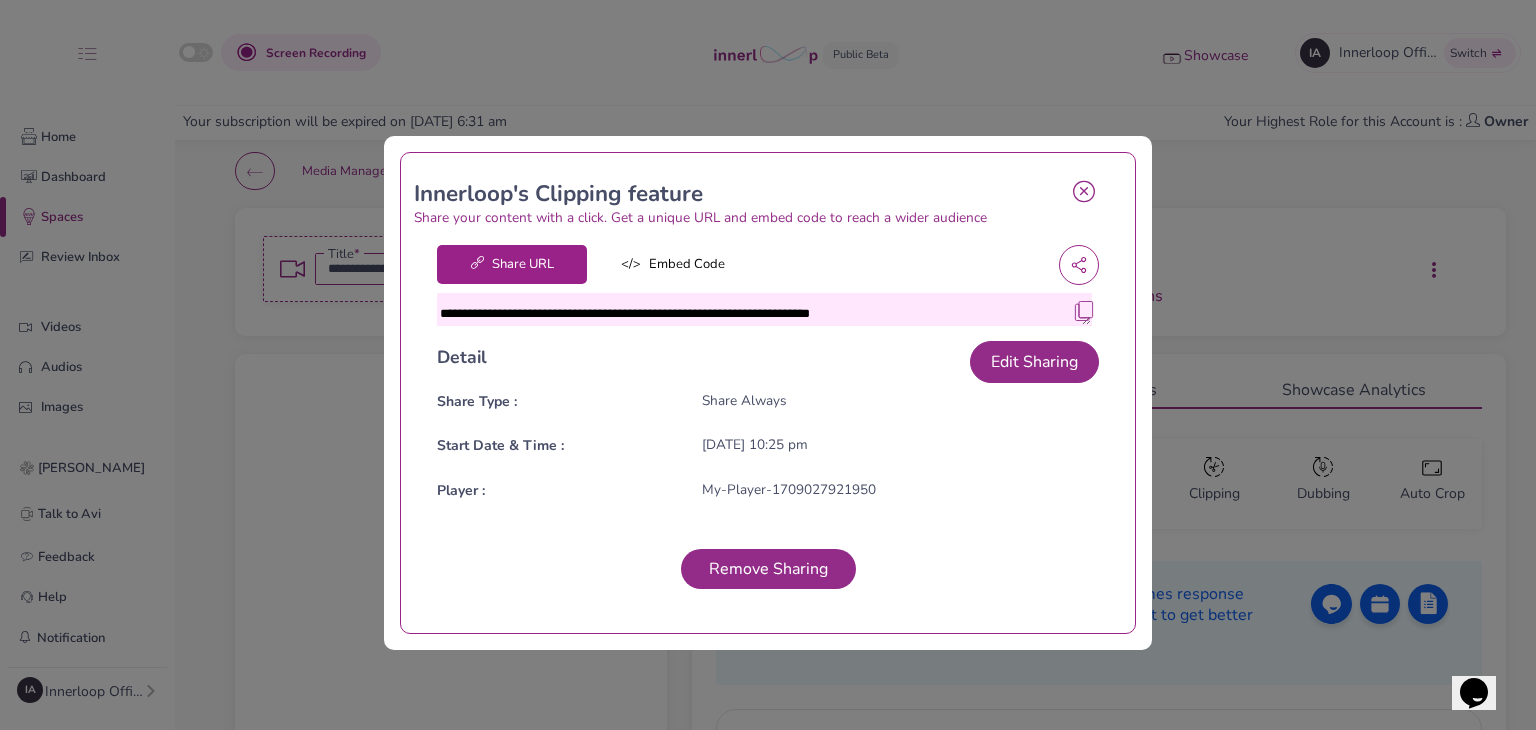 click at bounding box center (1084, 311) 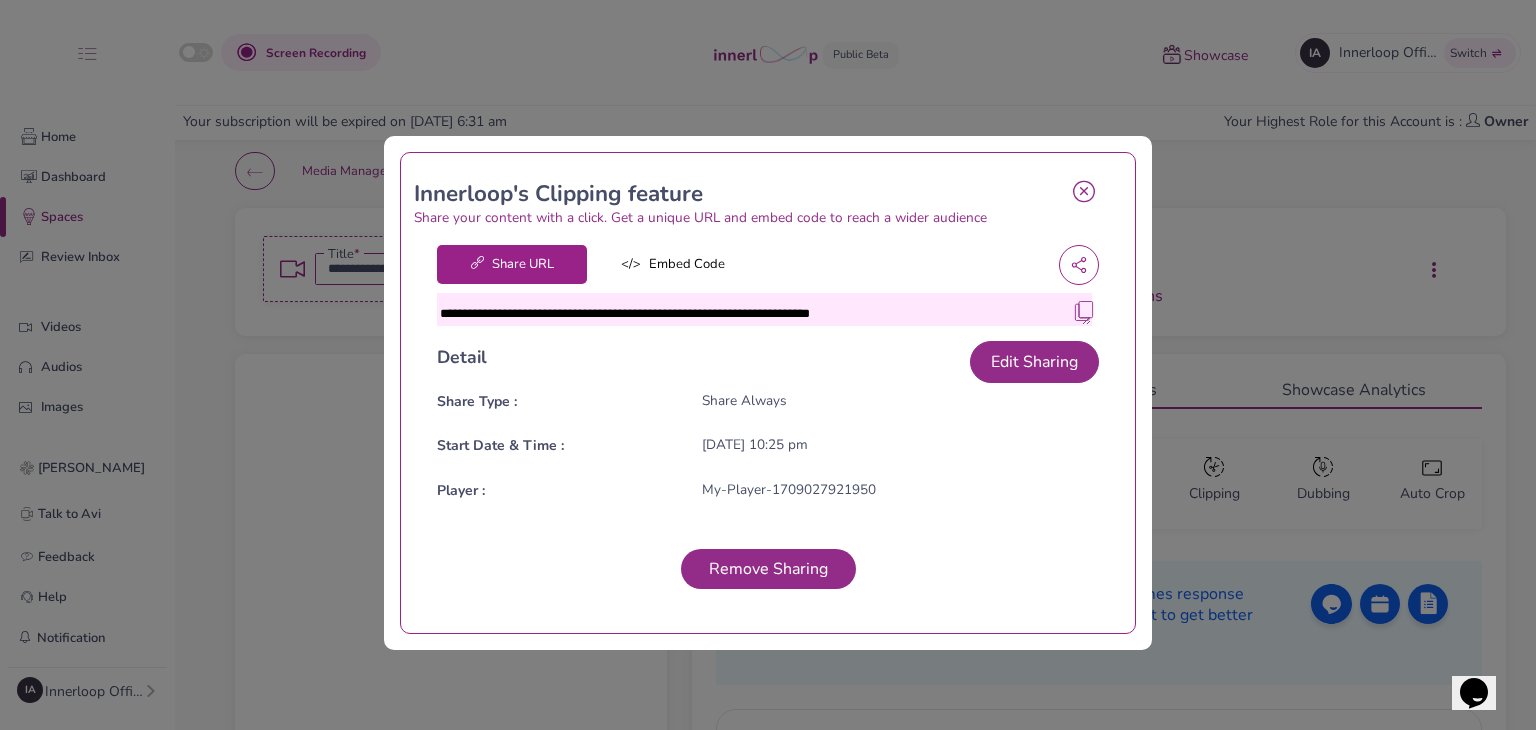 click at bounding box center [1084, 191] 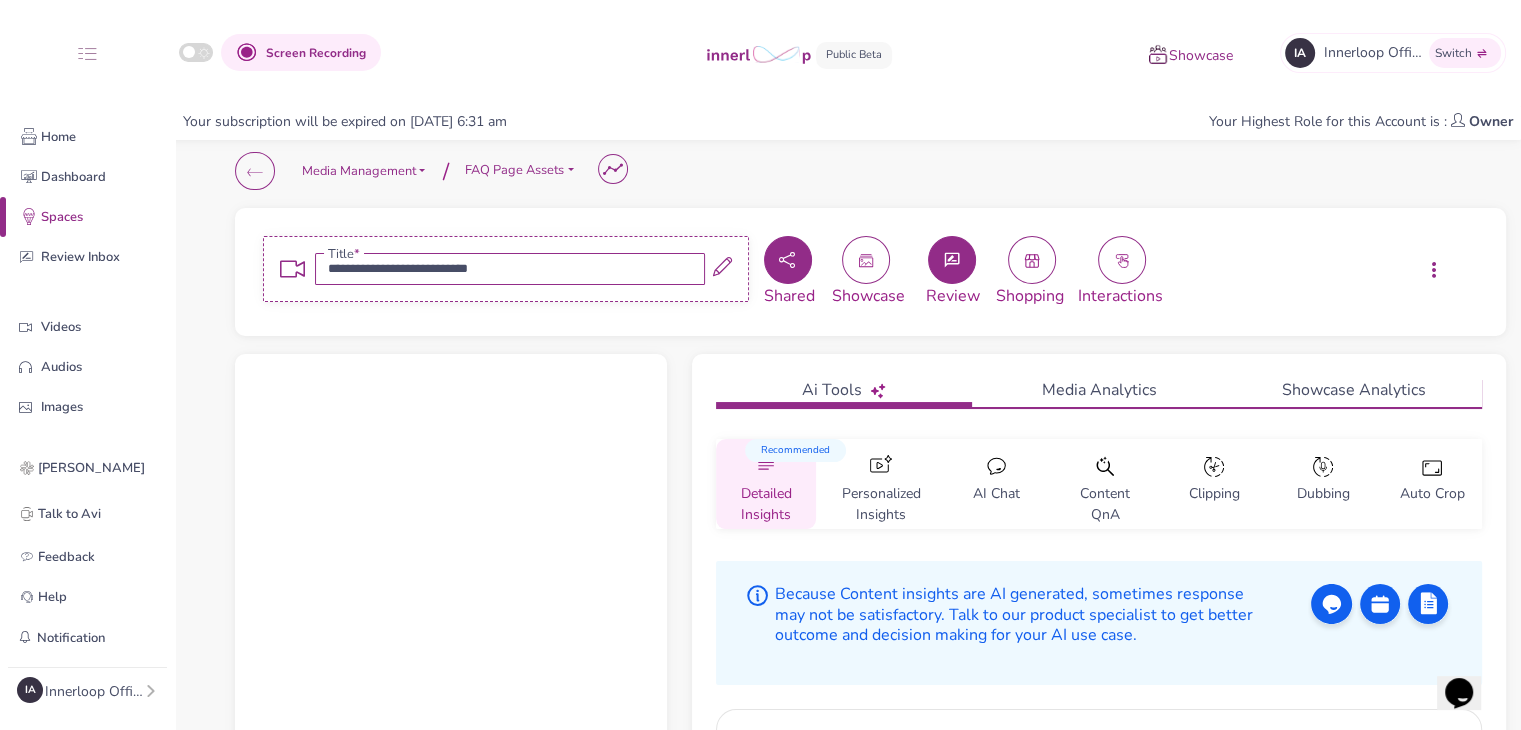 click on "Personalized Insights" at bounding box center [881, 498] 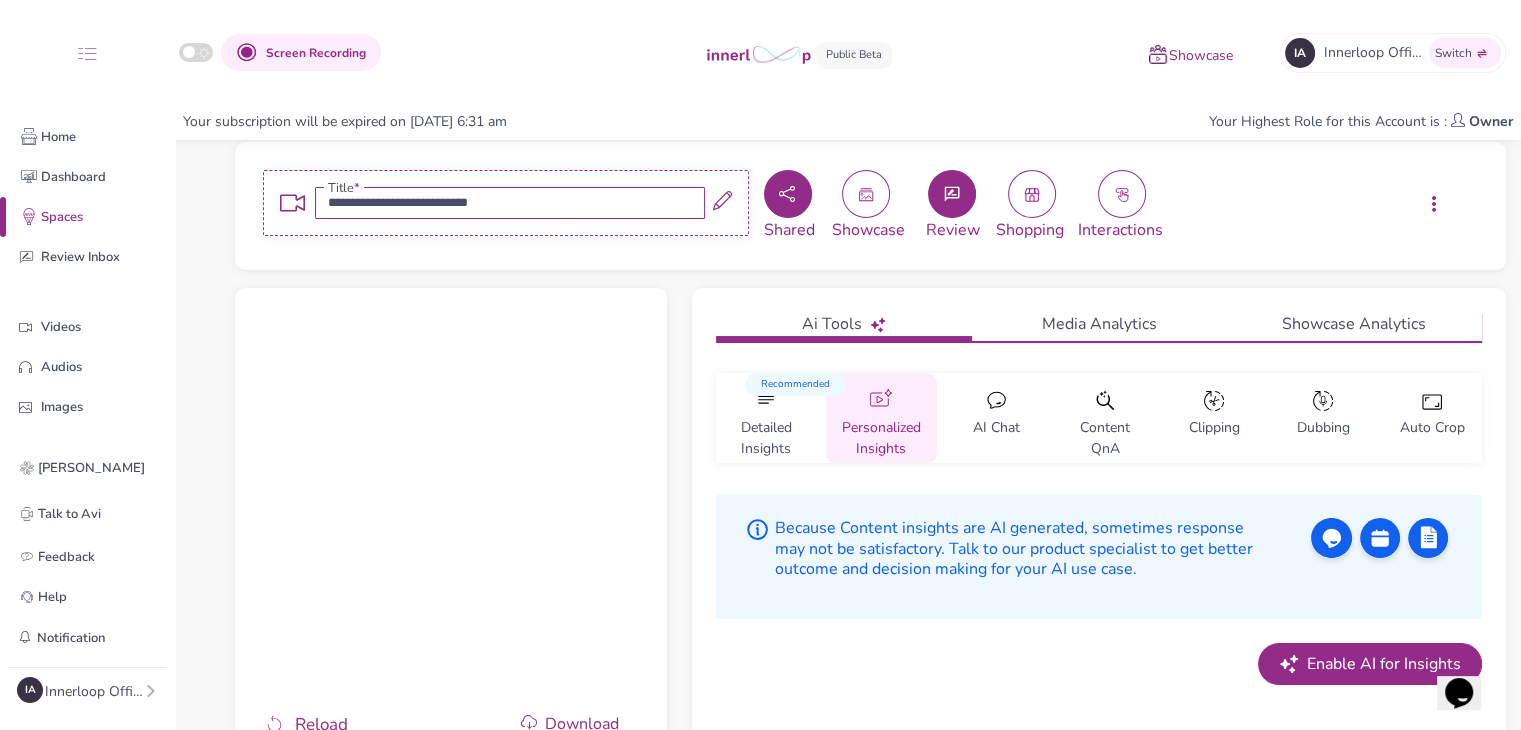 scroll, scrollTop: 100, scrollLeft: 0, axis: vertical 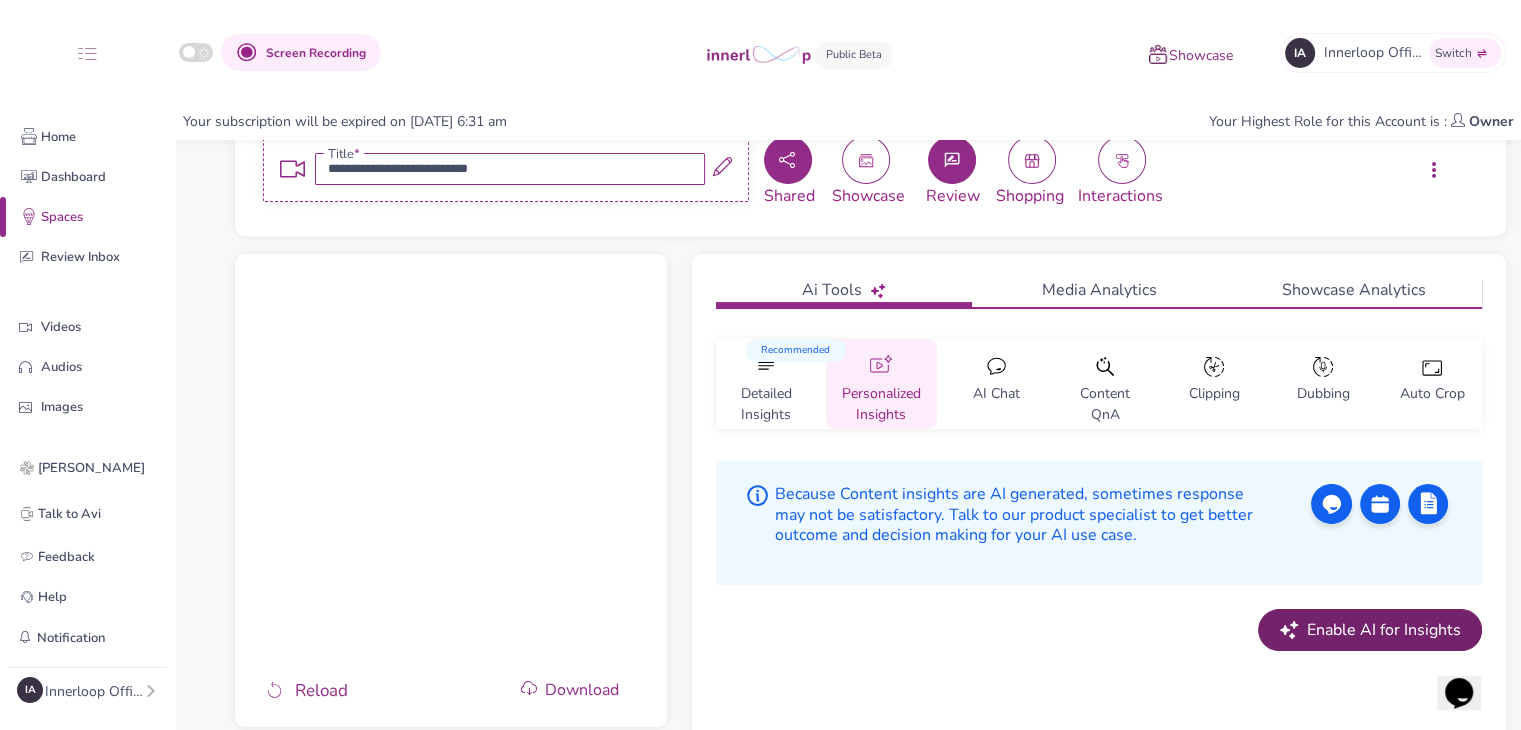 click on "Enable AI for Insights" at bounding box center [1384, 630] 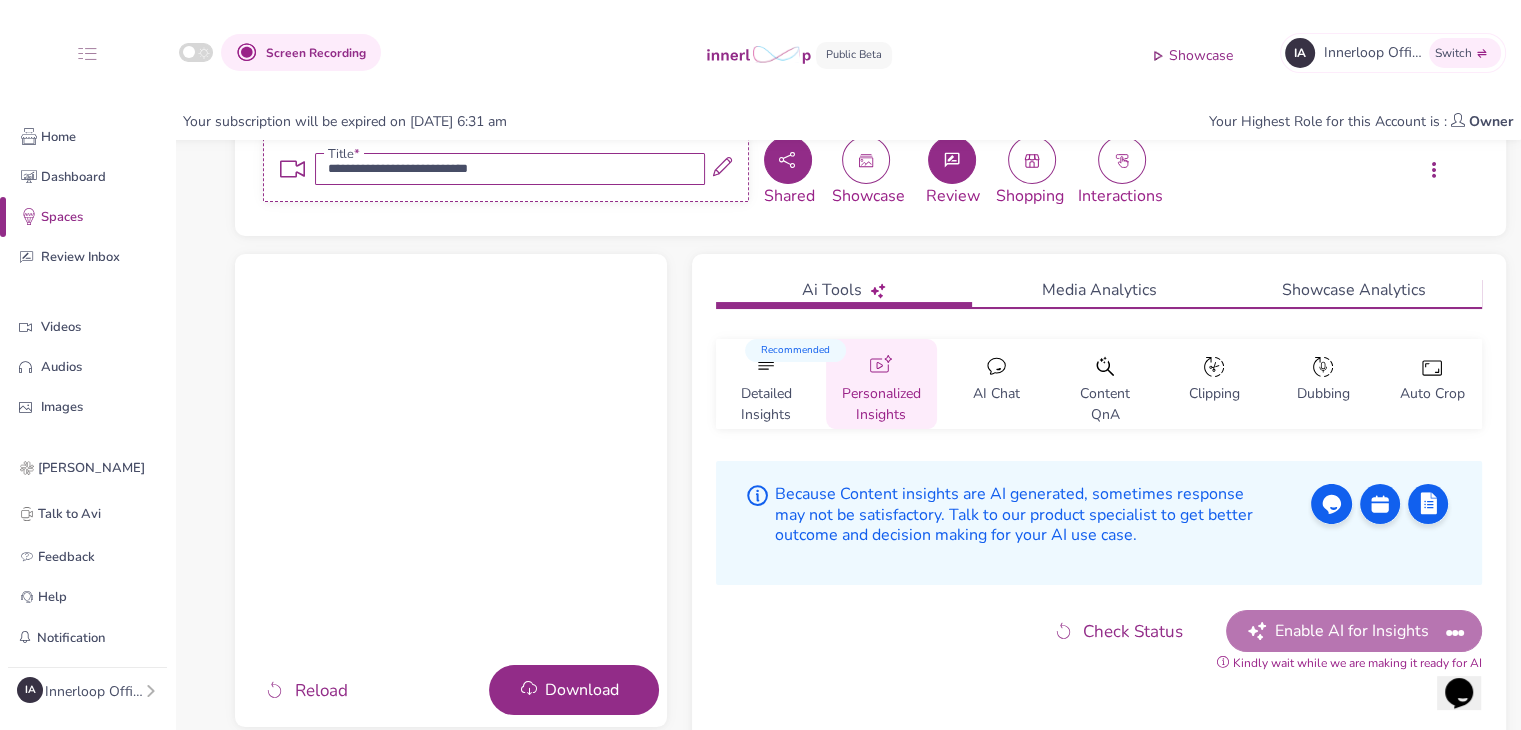 click on "Download" at bounding box center (582, 690) 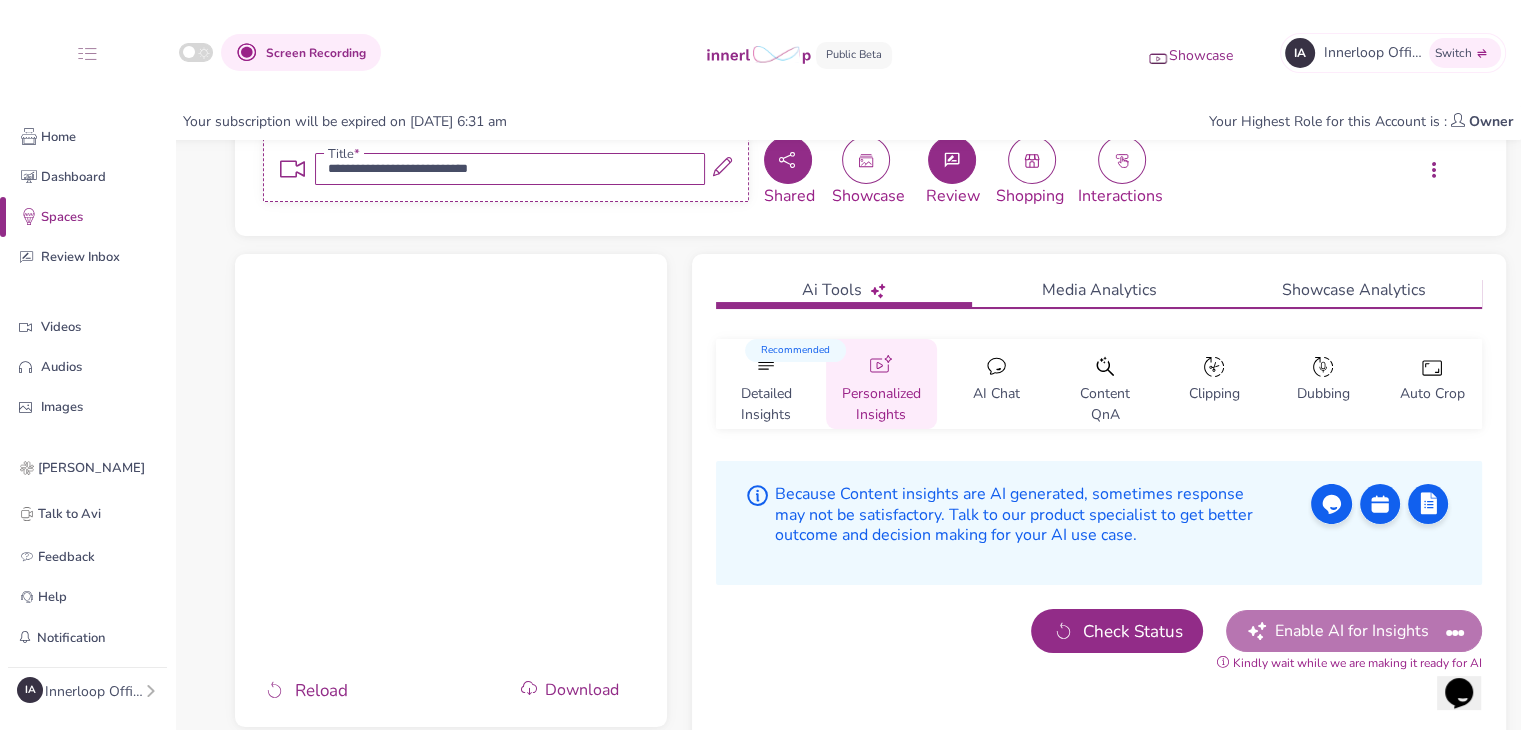 click on "Check Status" at bounding box center (1133, 632) 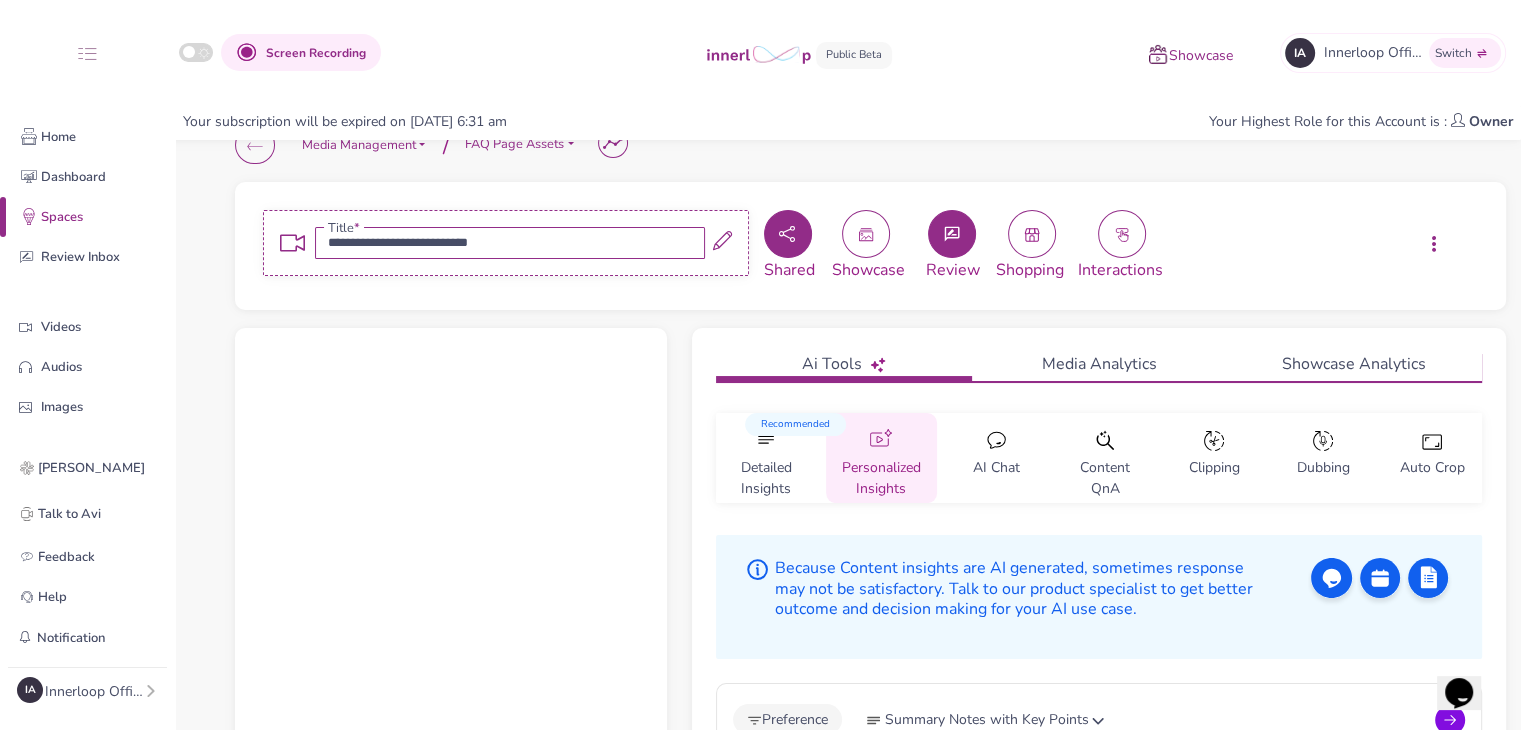scroll, scrollTop: 0, scrollLeft: 0, axis: both 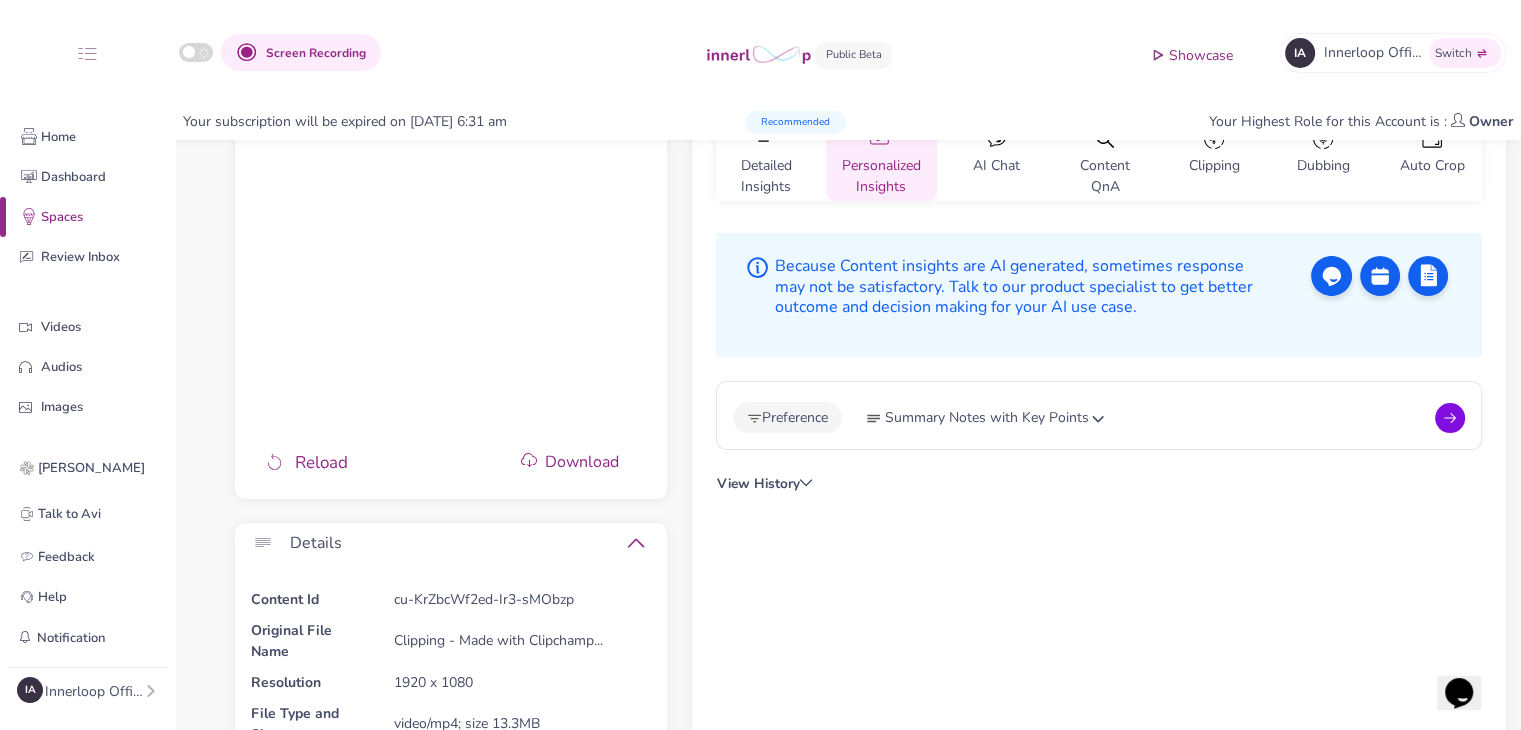 click on "Preference" at bounding box center [787, 417] 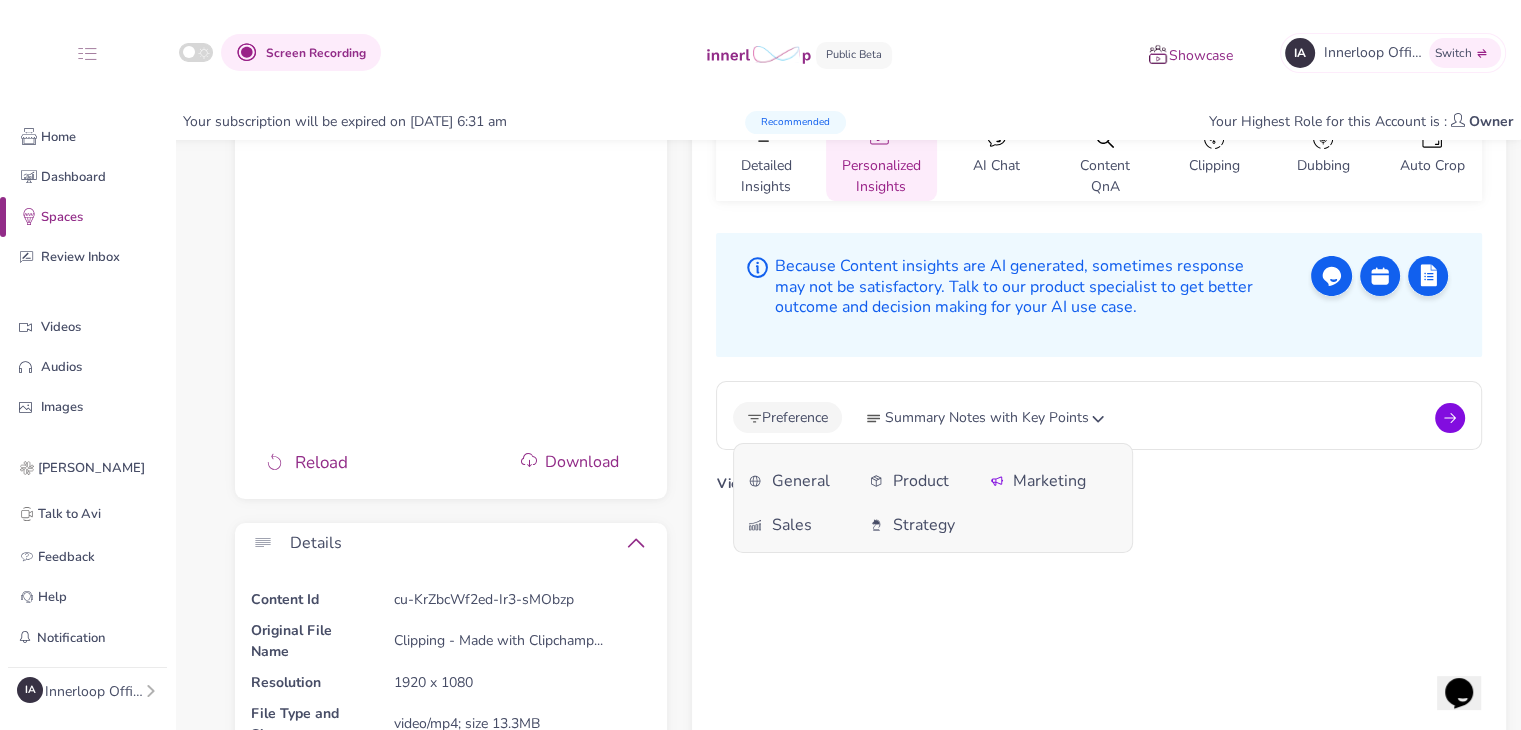 drag, startPoint x: 1045, startPoint y: 468, endPoint x: 1038, endPoint y: 459, distance: 11.401754 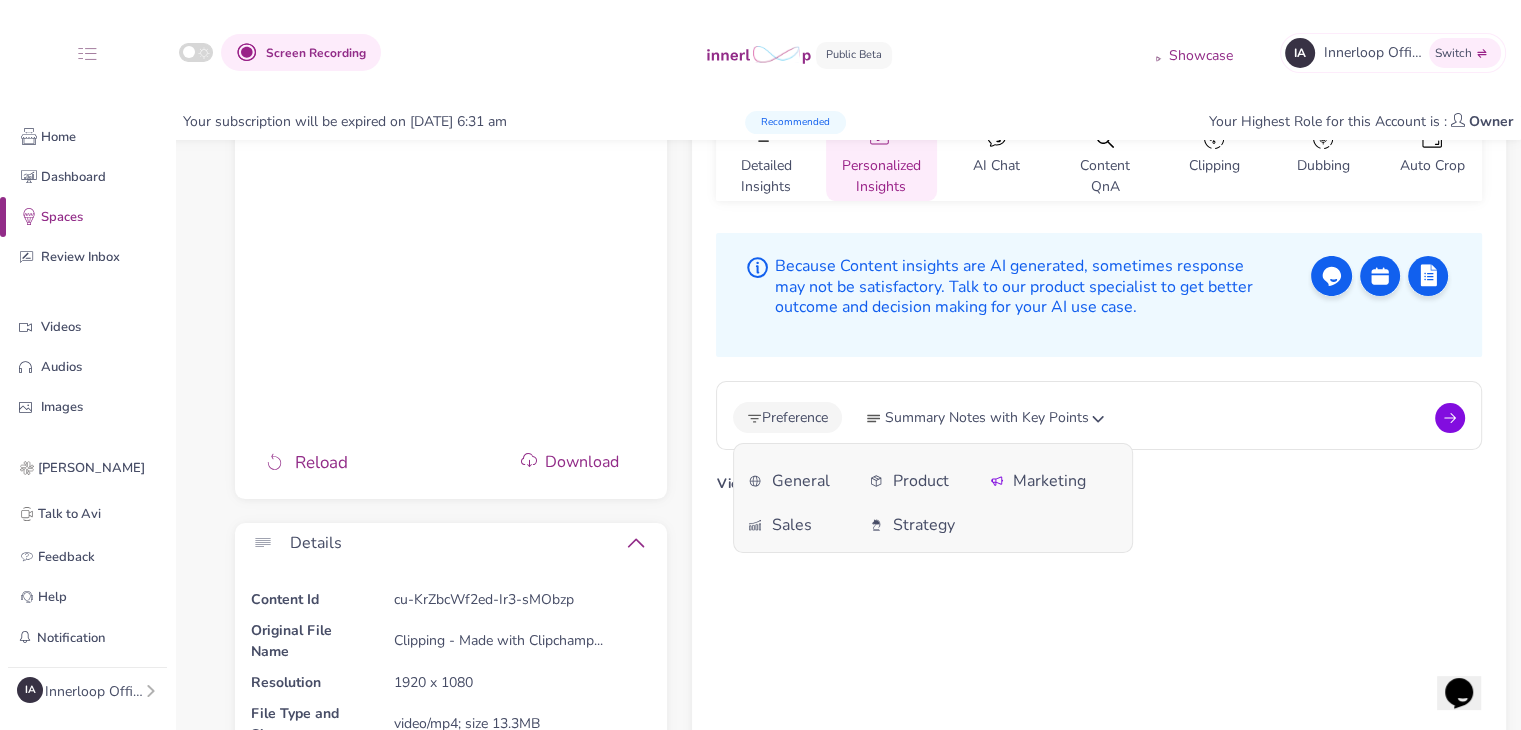 click on "Marketing" at bounding box center [1049, 481] 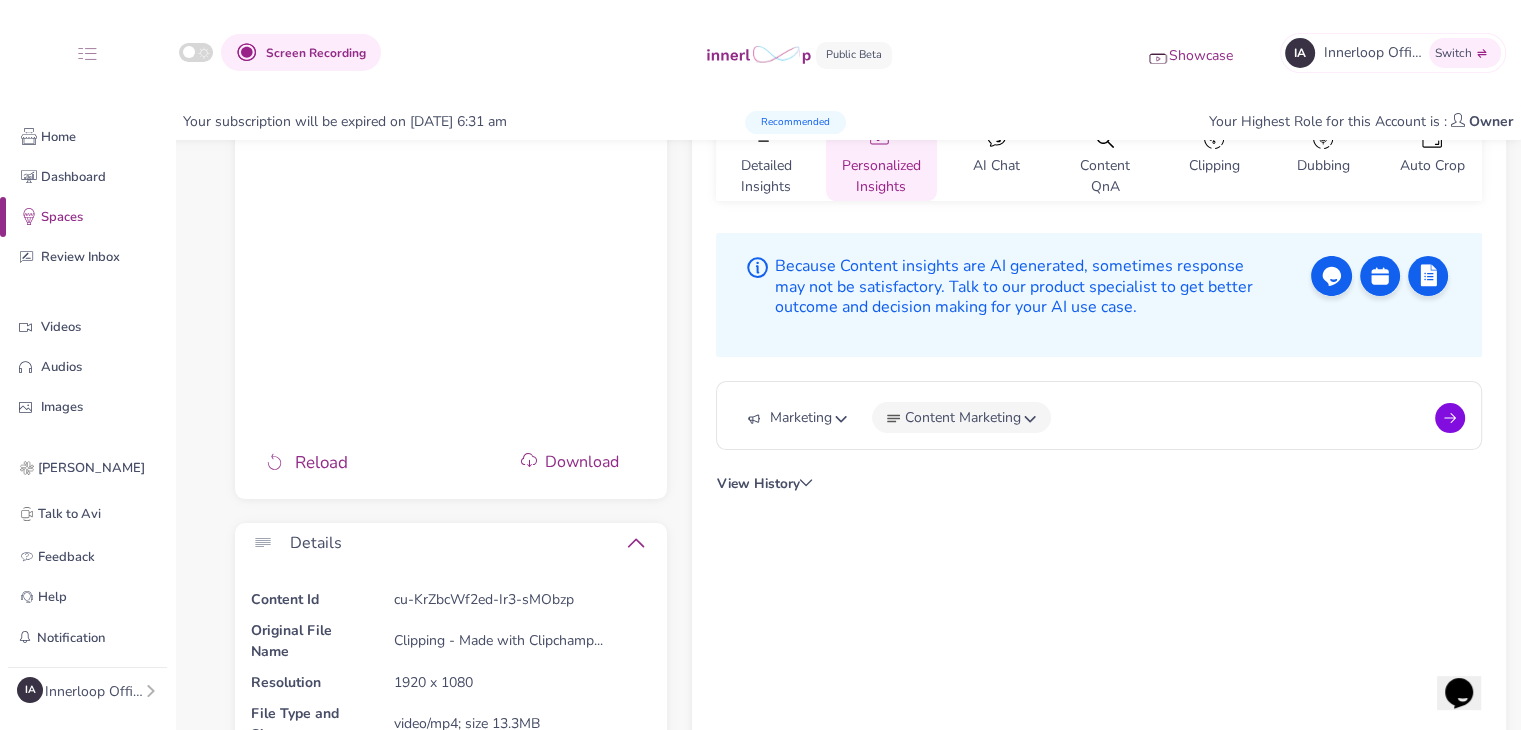 click on "Content Marketing" at bounding box center [961, 417] 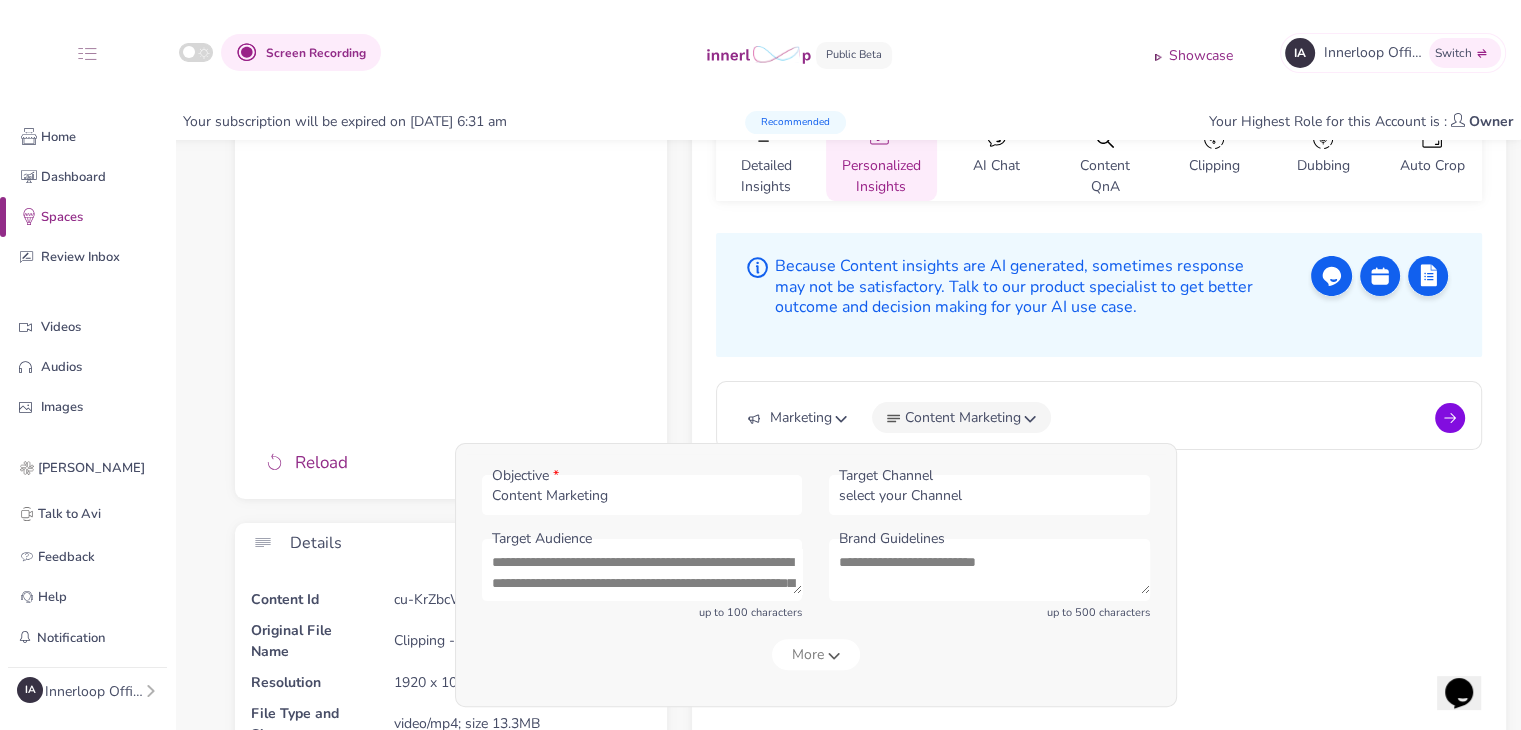 drag, startPoint x: 1145, startPoint y: 420, endPoint x: 1241, endPoint y: 420, distance: 96 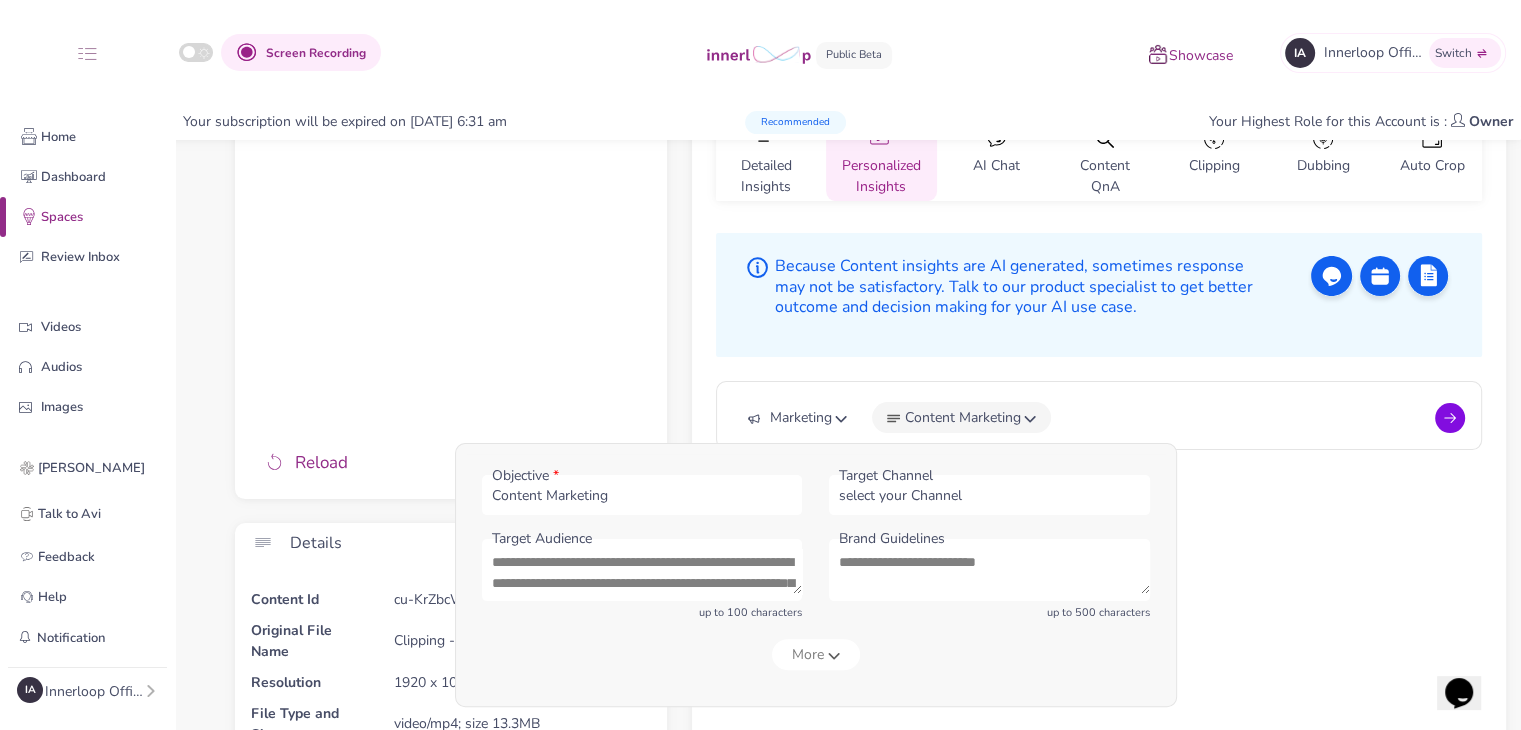 click on "Marketing     Content Marketing   Objective   * Content Marketing Content Marketing Summary Notes with Key Points Detailed Insights with Key Points Growth Hacking Quizzes Survey Viral Content Script Promotional Email Advertisement Value Proposition Product Awareness Features Awareness Newsletter Blog post User Retention User Activation Market Research Memo Minutes of Meetings(MoM) Inspirational Content Target Audience   up to 100 characters Target Channel   select your Channel select your Channel    Web Application    Mobile App    Blog Website    Landing page    Email    LinkedIn    X/Twitter    Instagram    Facebook Brand Guidelines   up to 500 characters More" at bounding box center [1098, 417] 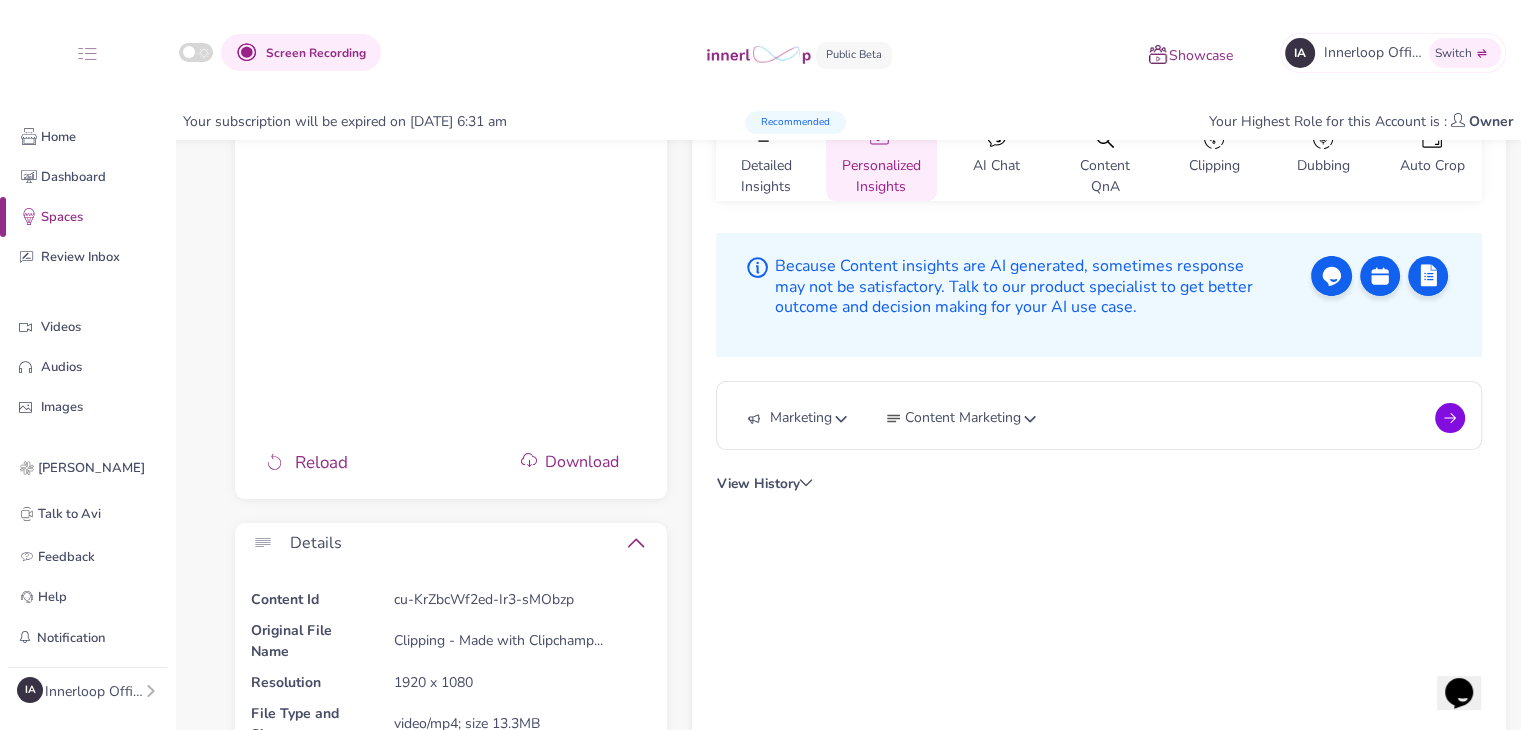 click 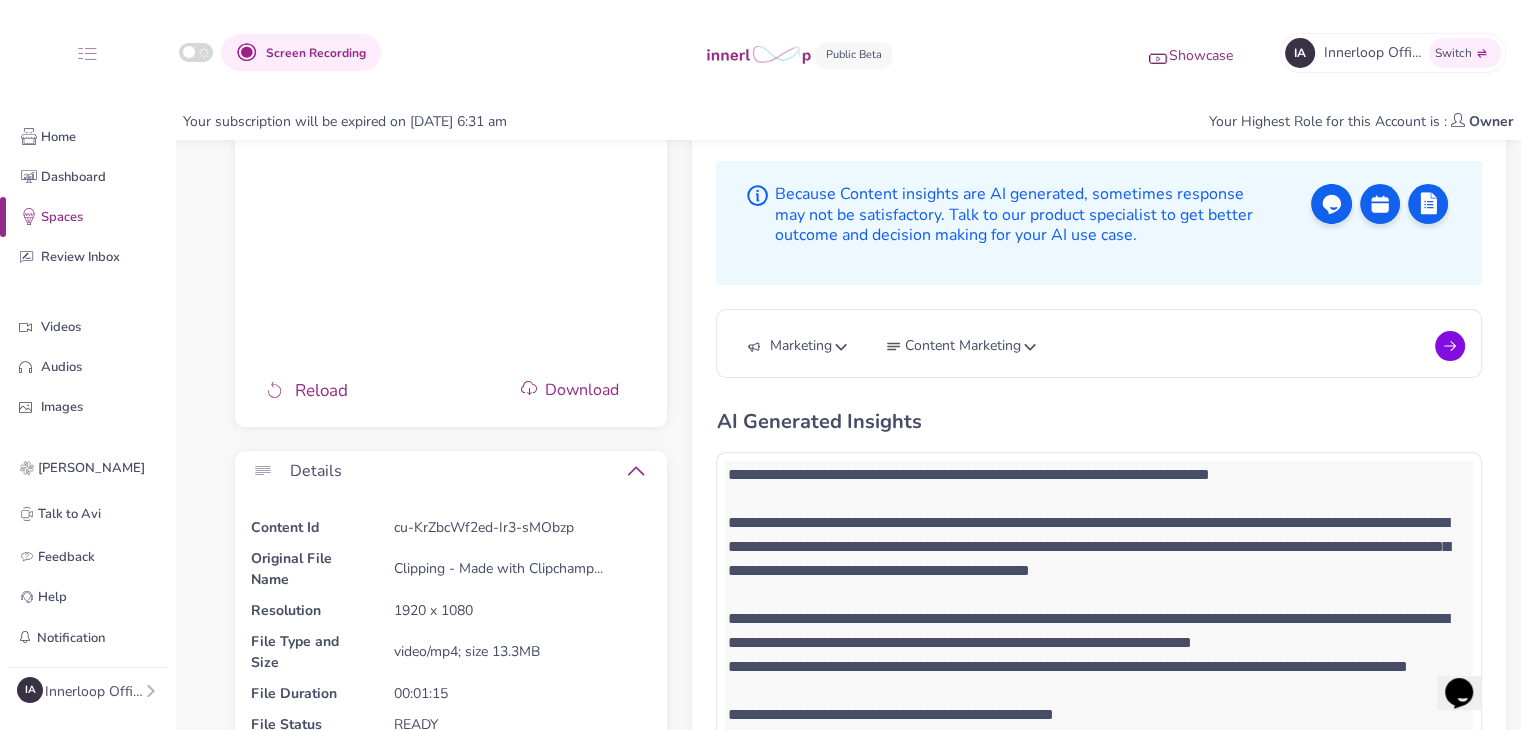 scroll, scrollTop: 360, scrollLeft: 0, axis: vertical 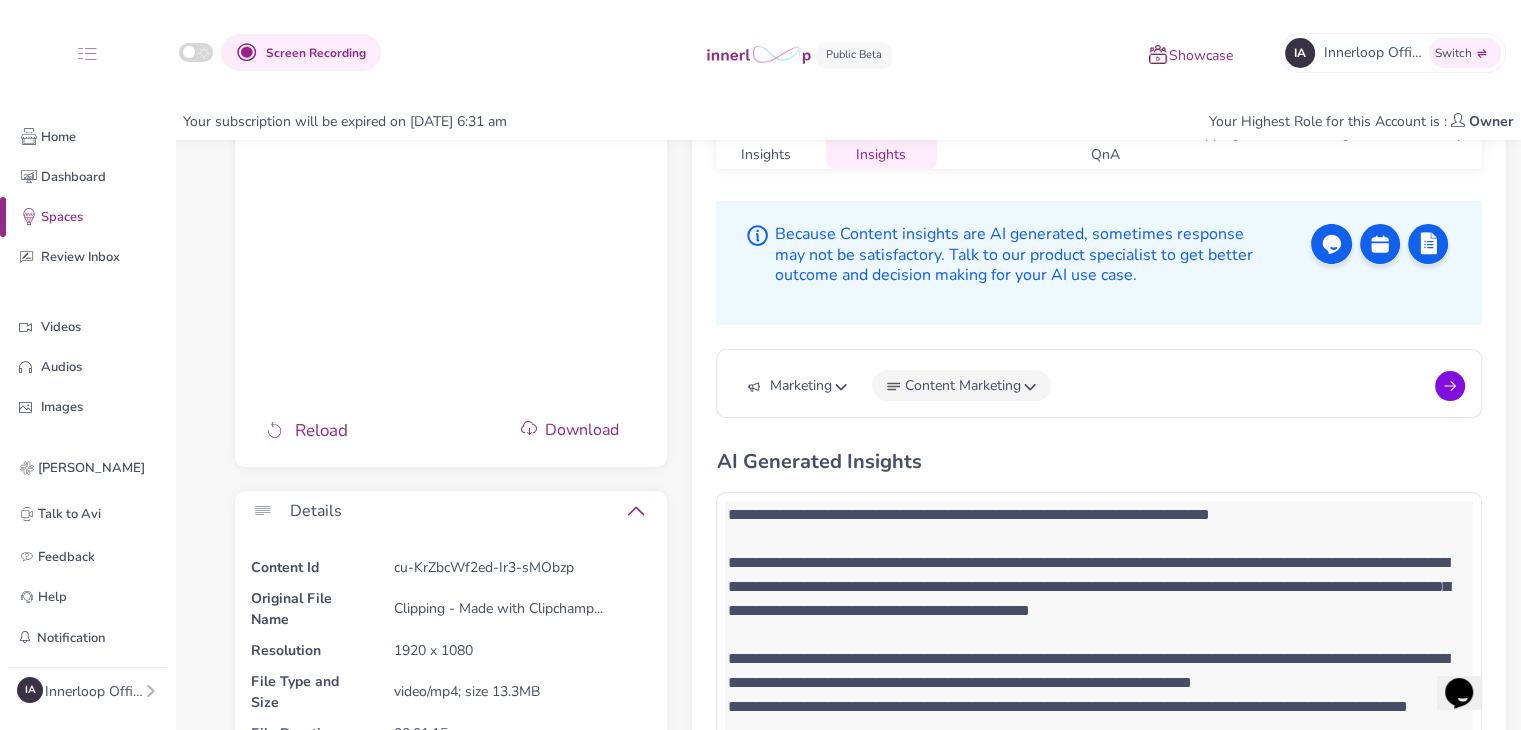 click on "Content Marketing" at bounding box center (961, 385) 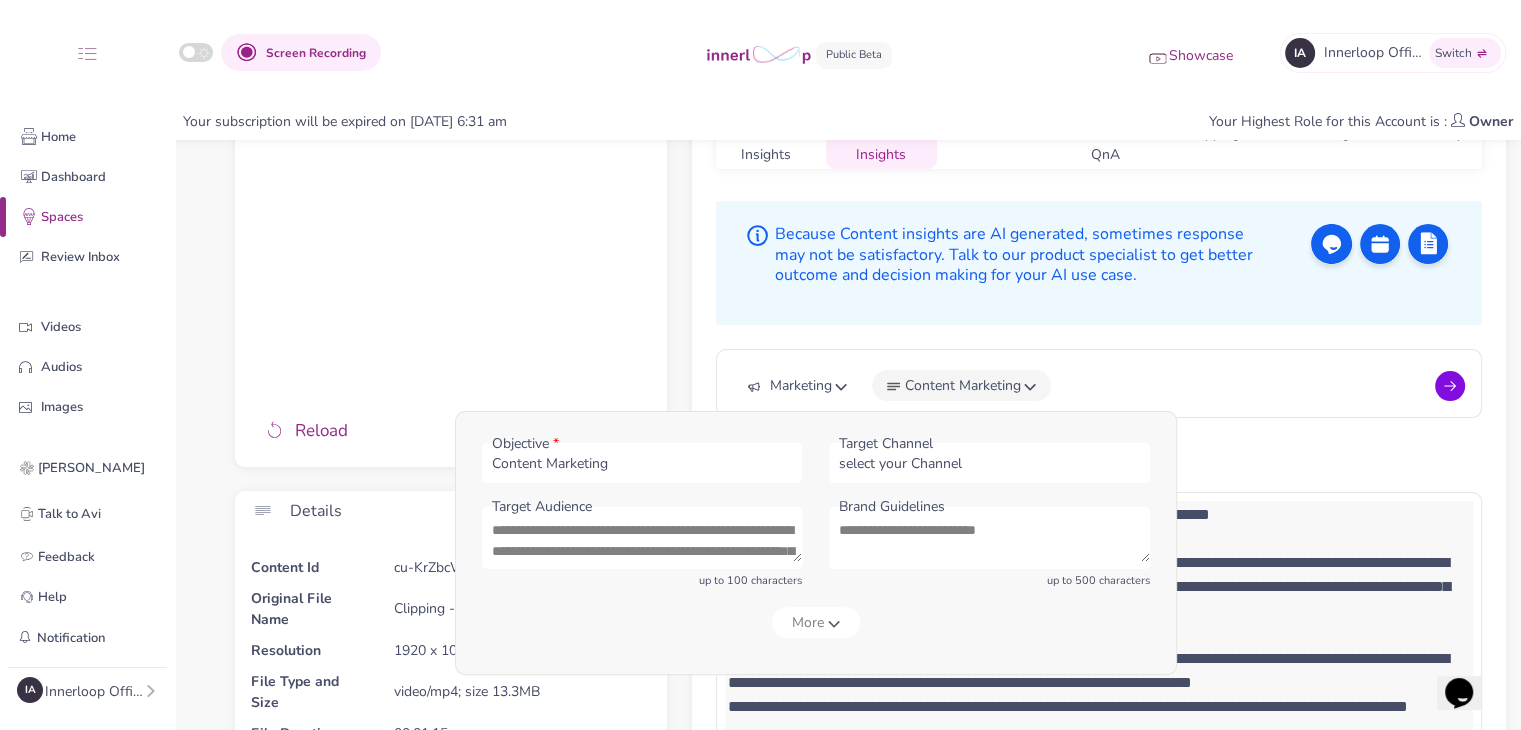 click on "select your Channel" at bounding box center [989, 463] 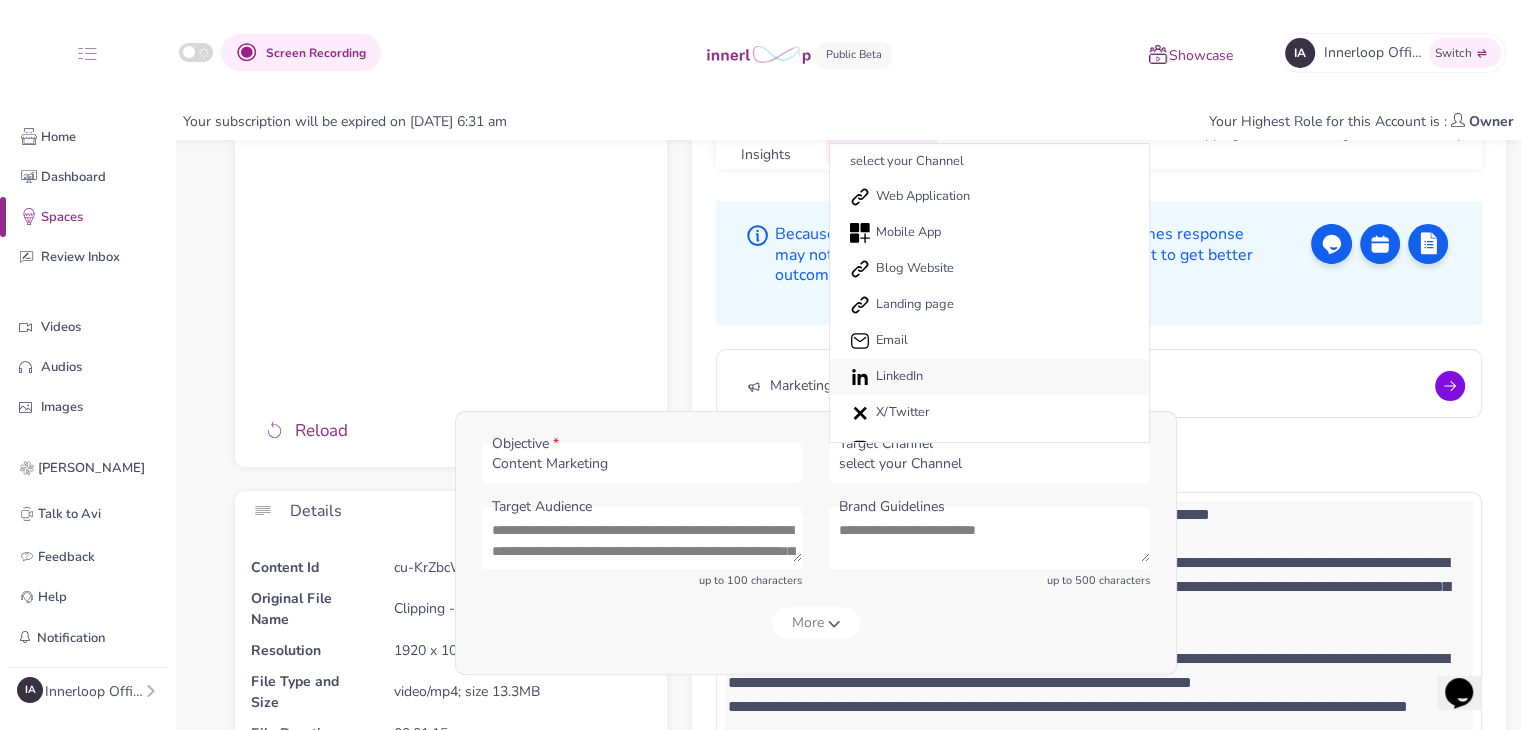 click on "LinkedIn" at bounding box center (989, 377) 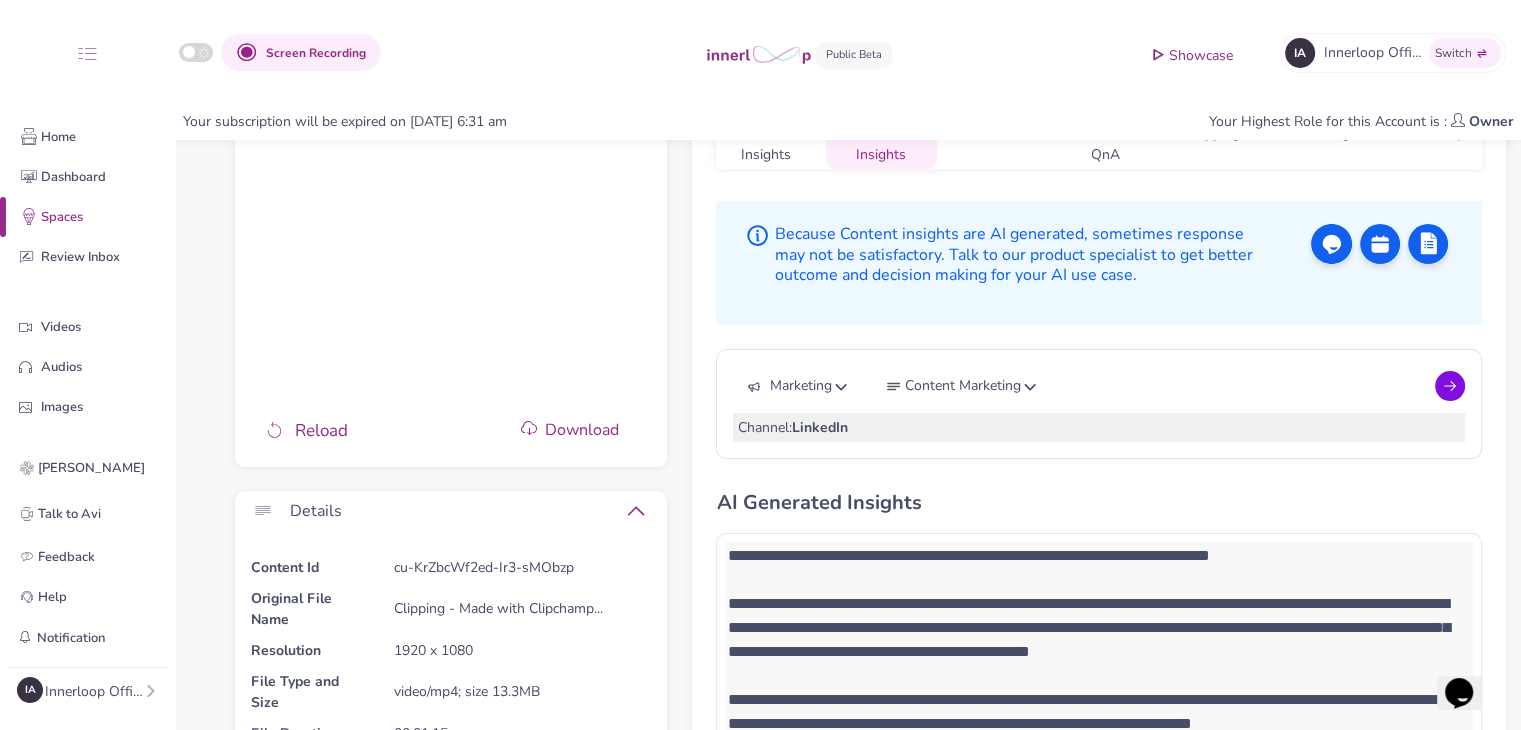 click 